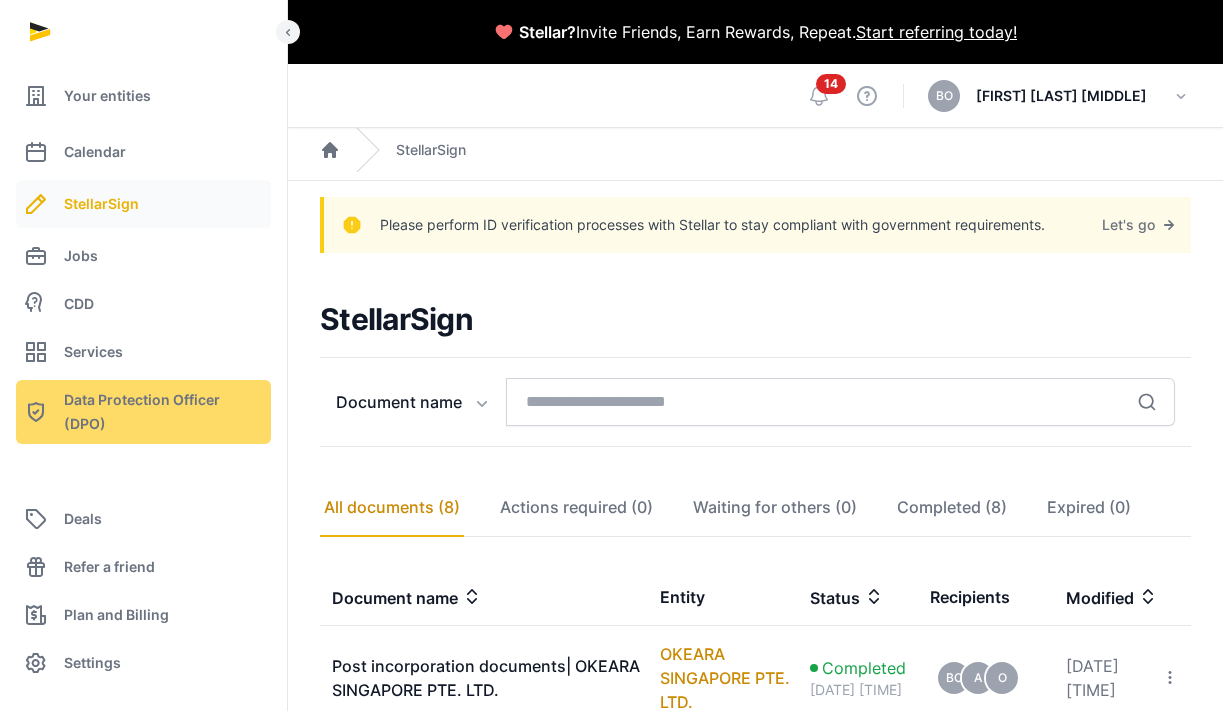 scroll, scrollTop: 0, scrollLeft: 0, axis: both 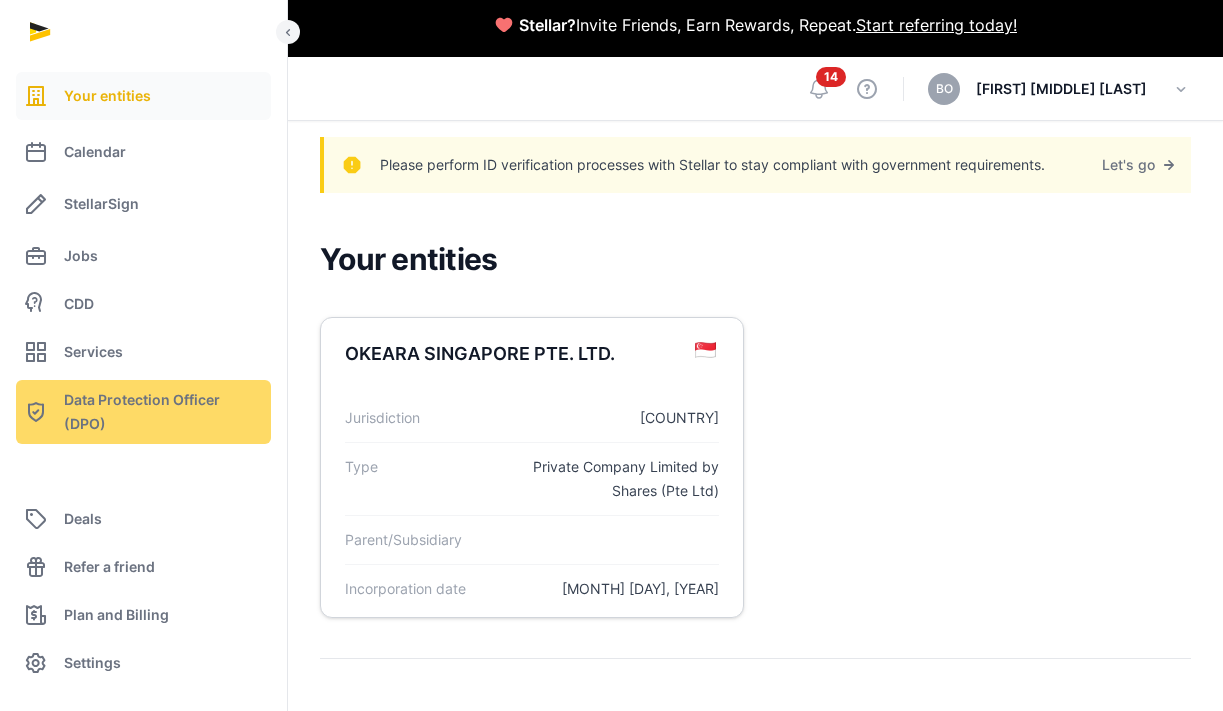 click on "Private Company Limited by Shares (Pte Ltd)" at bounding box center (611, 479) 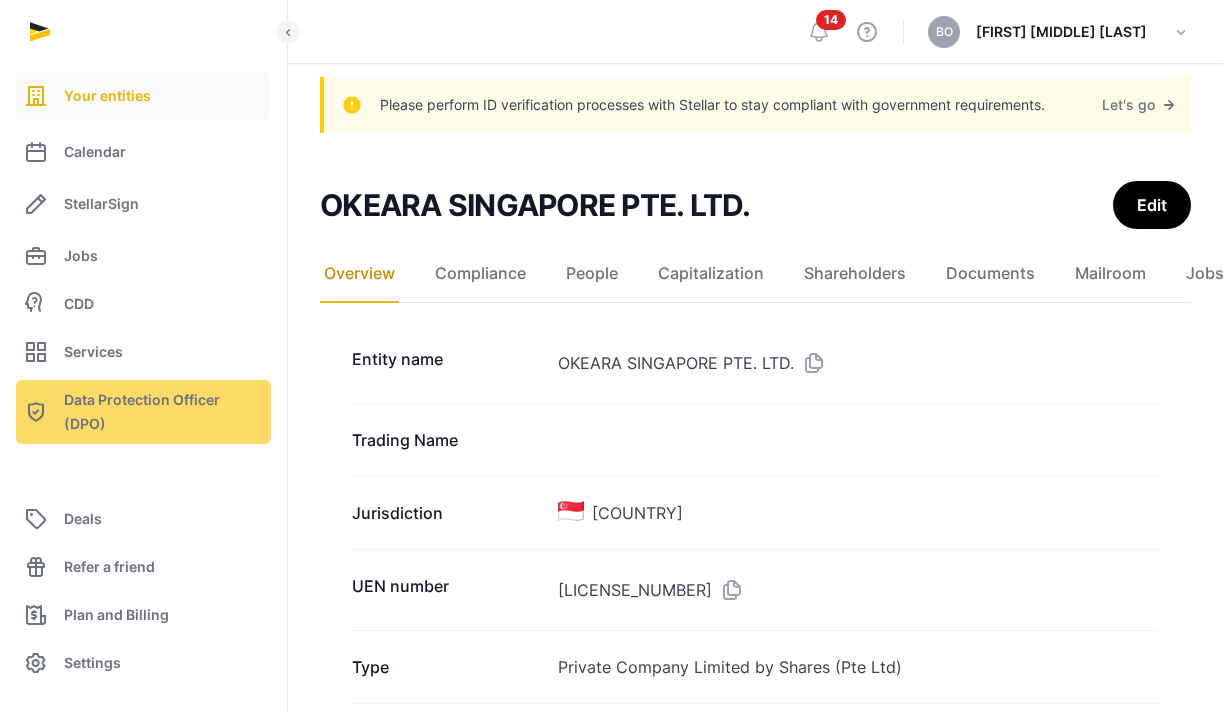 scroll, scrollTop: 0, scrollLeft: 0, axis: both 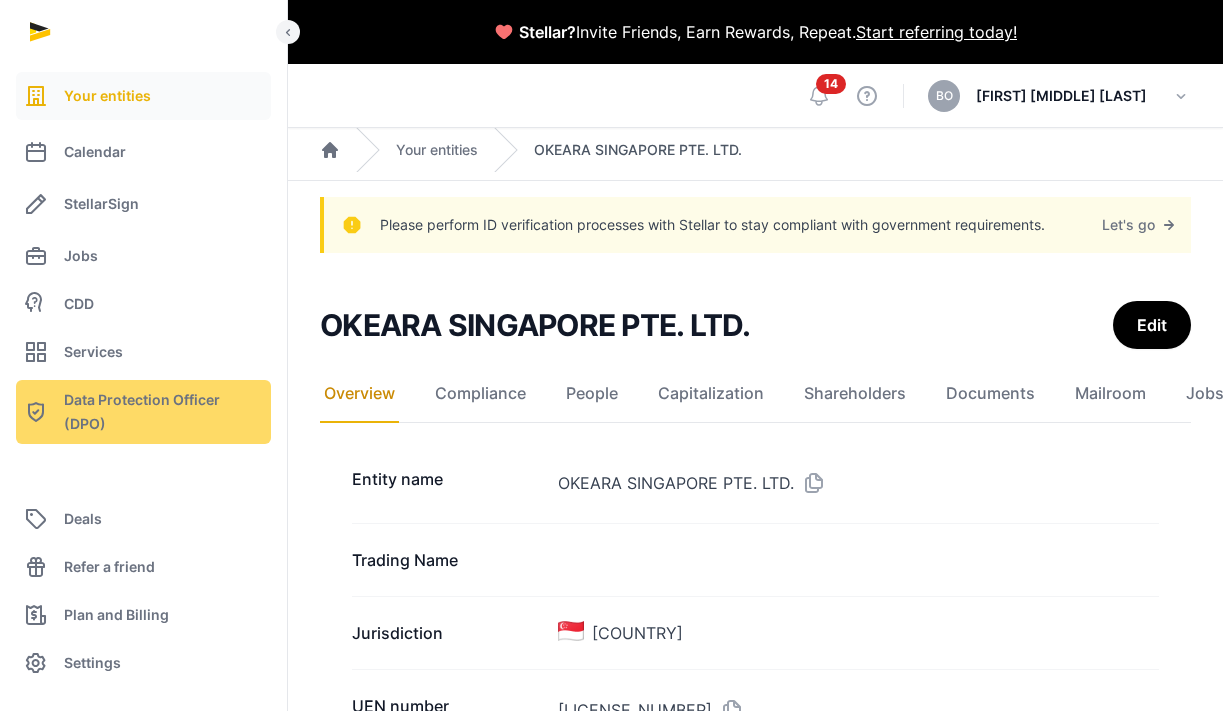 click on "OKEARA SINGAPORE PTE. LTD." at bounding box center (638, 150) 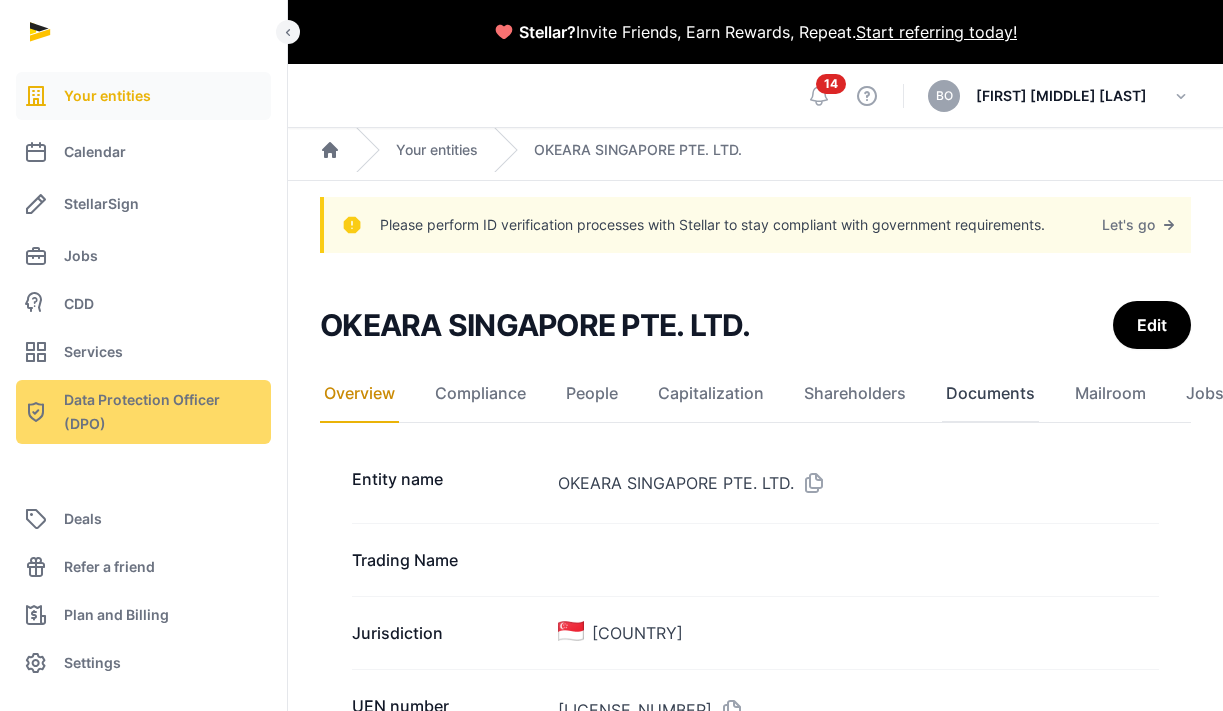 click on "Documents" 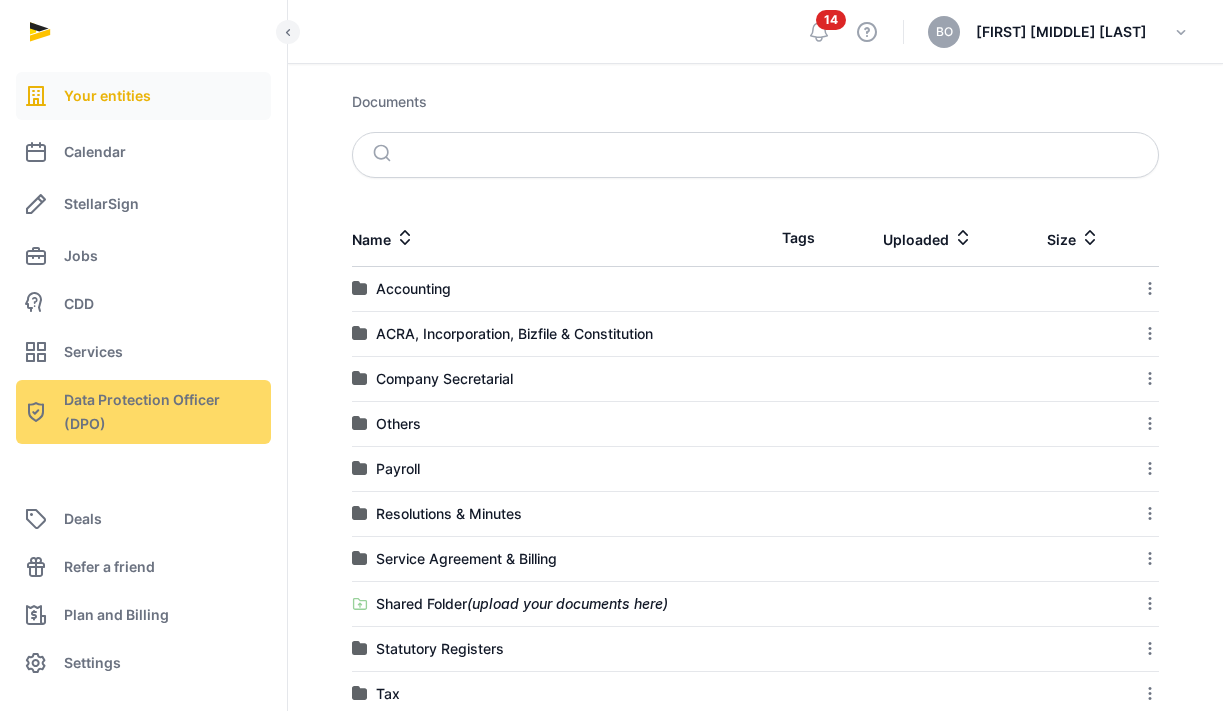 scroll, scrollTop: 408, scrollLeft: 0, axis: vertical 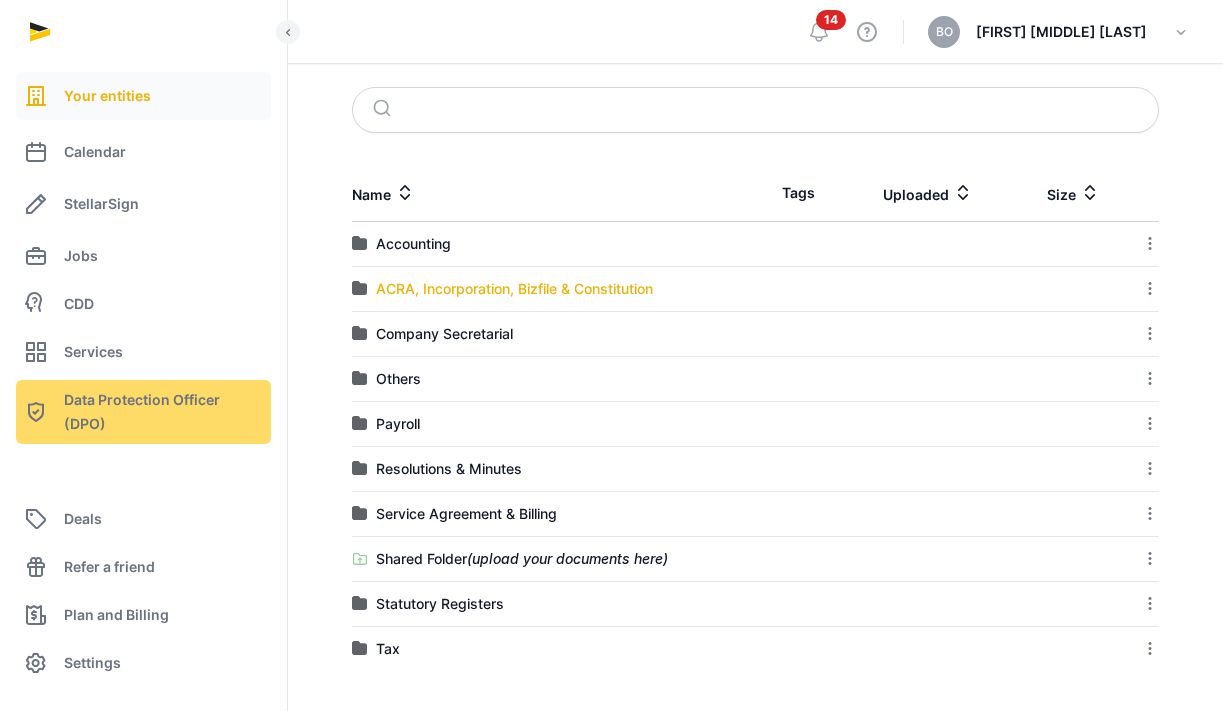 click on "ACRA, Incorporation, Bizfile & Constitution" at bounding box center (514, 289) 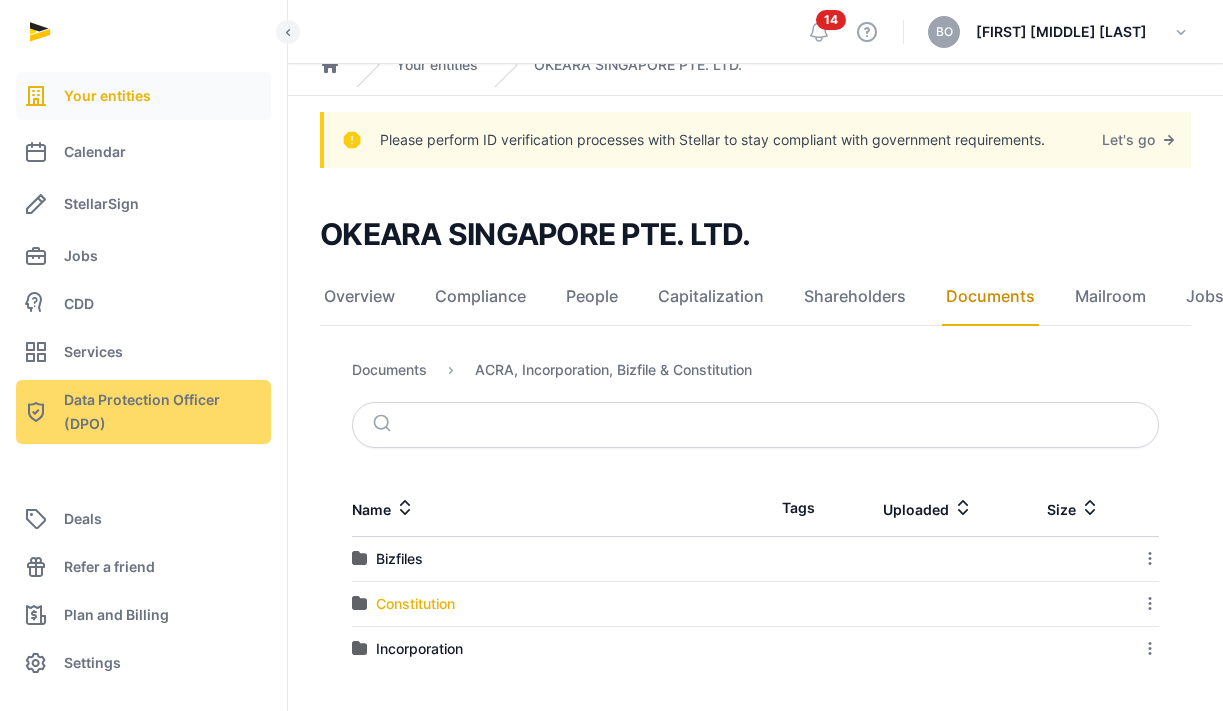 scroll, scrollTop: 85, scrollLeft: 0, axis: vertical 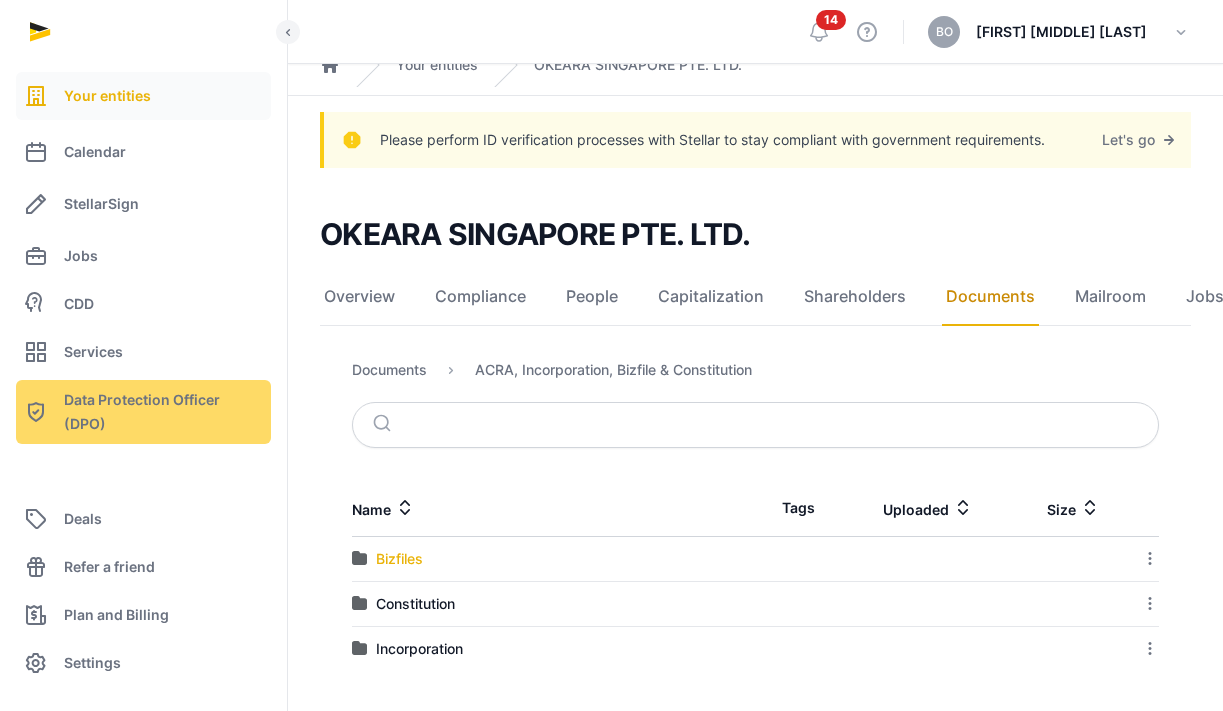 click on "Bizfiles" at bounding box center (399, 559) 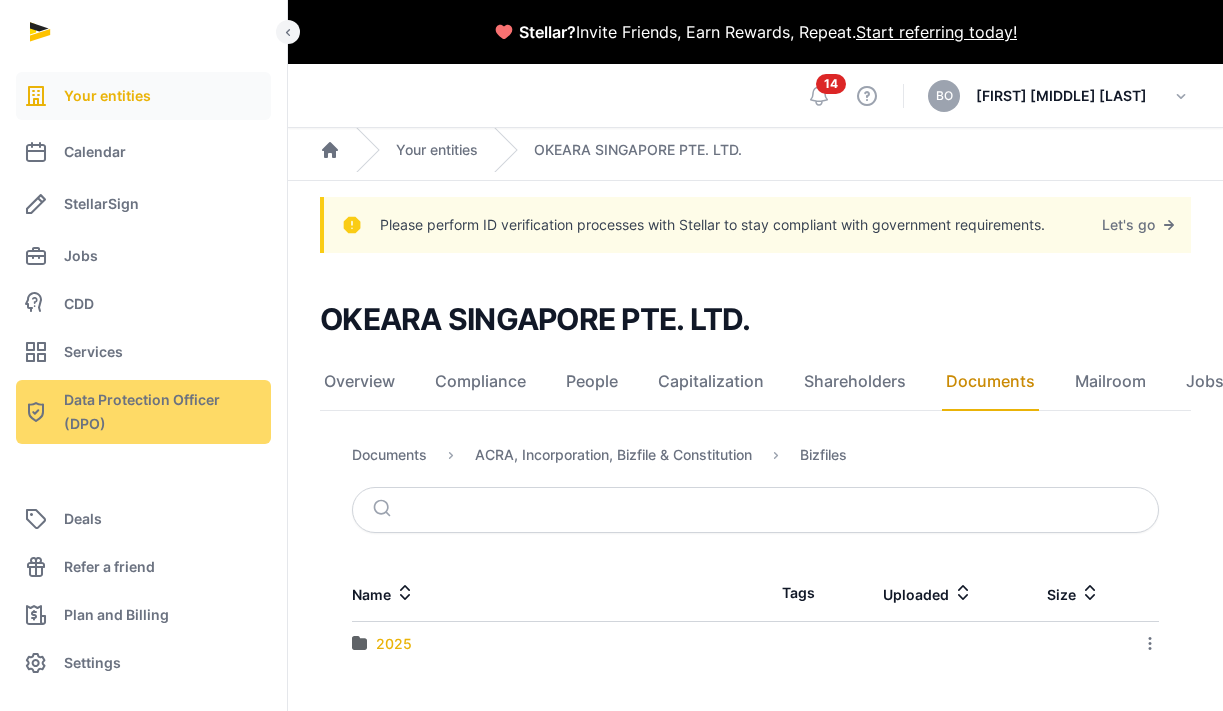 scroll, scrollTop: 0, scrollLeft: 0, axis: both 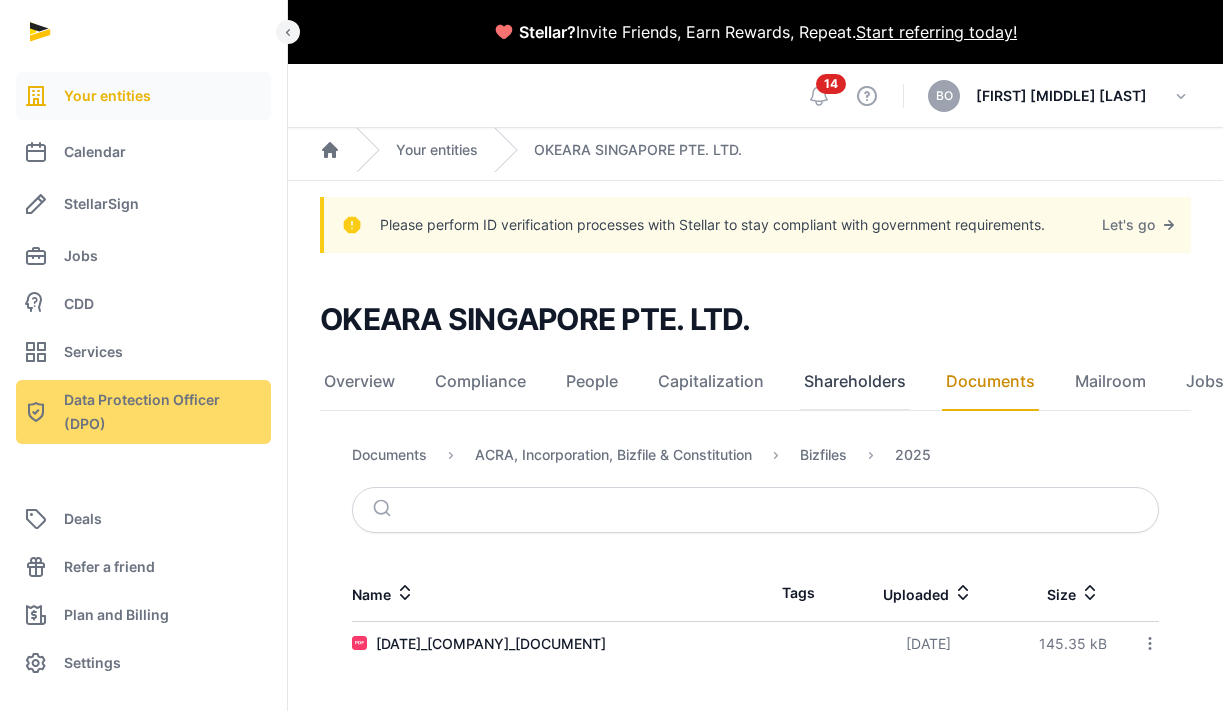 click on "Shareholders" 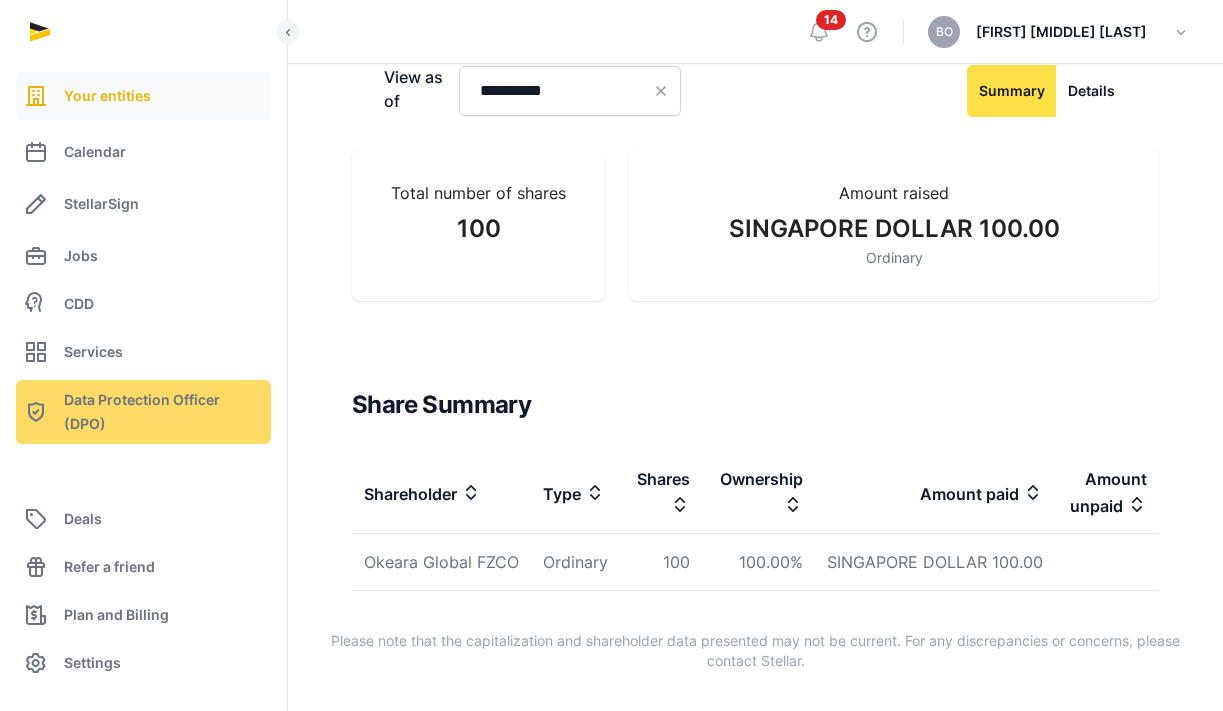 scroll, scrollTop: 402, scrollLeft: 0, axis: vertical 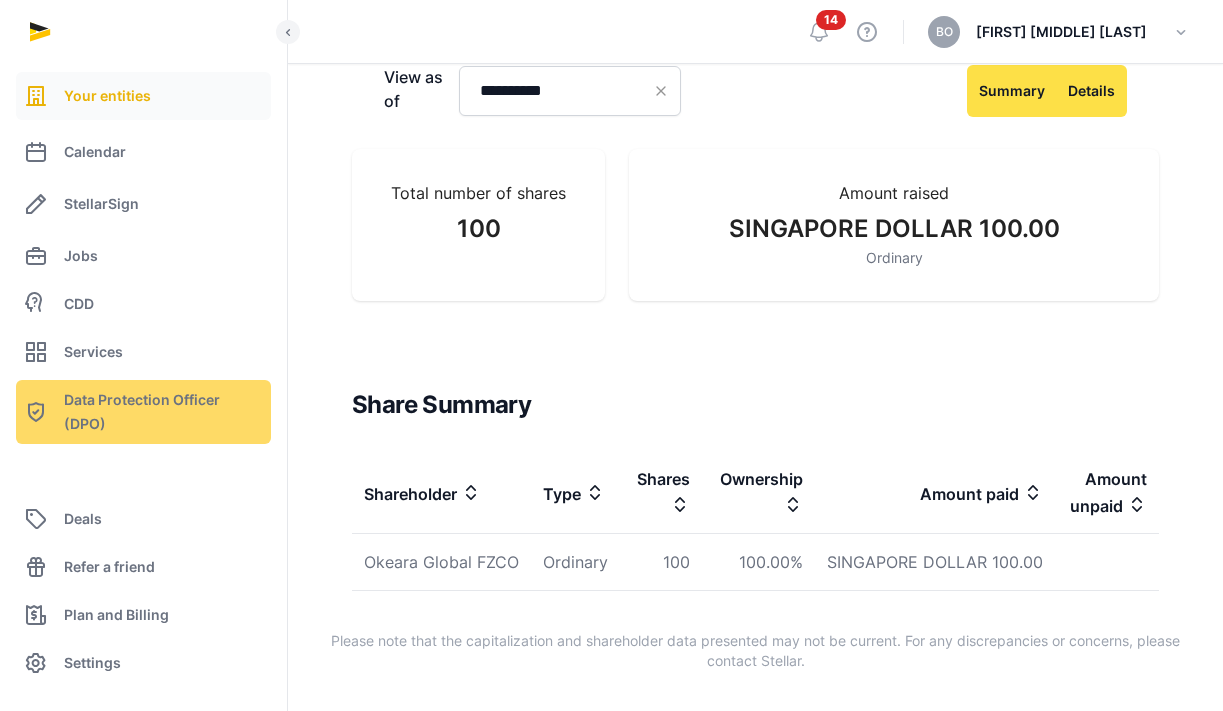 click on "Details" at bounding box center [1091, 91] 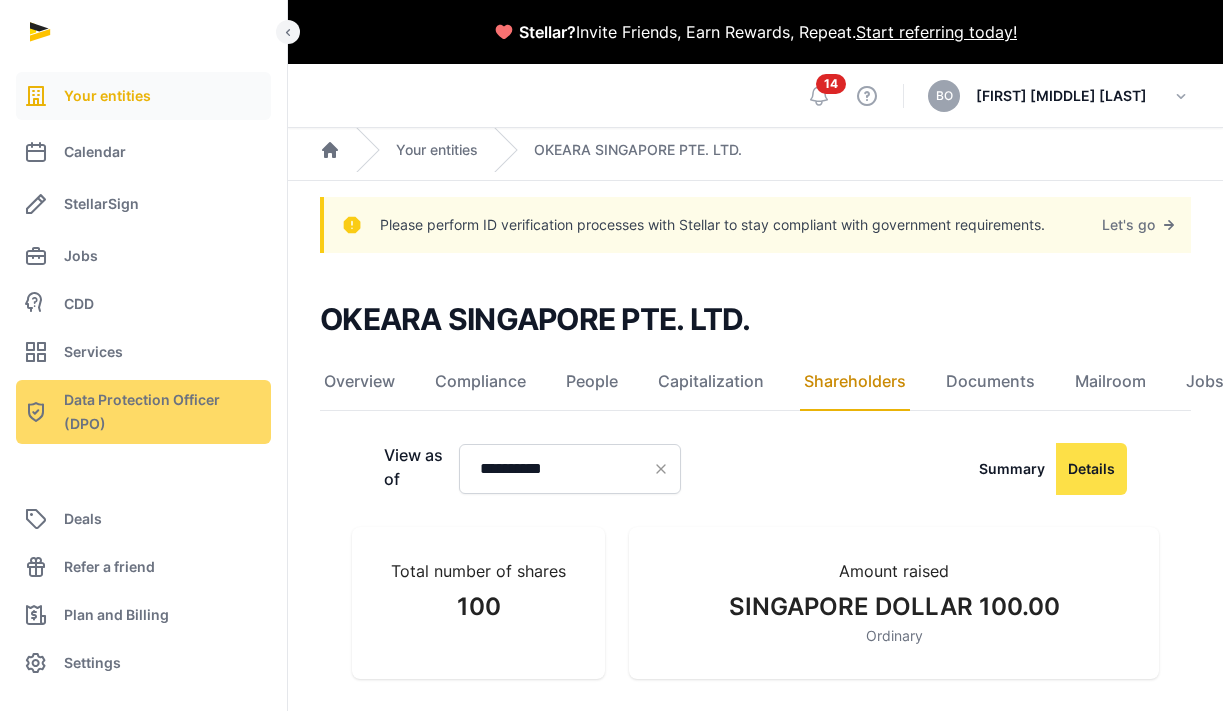 scroll, scrollTop: 104, scrollLeft: 0, axis: vertical 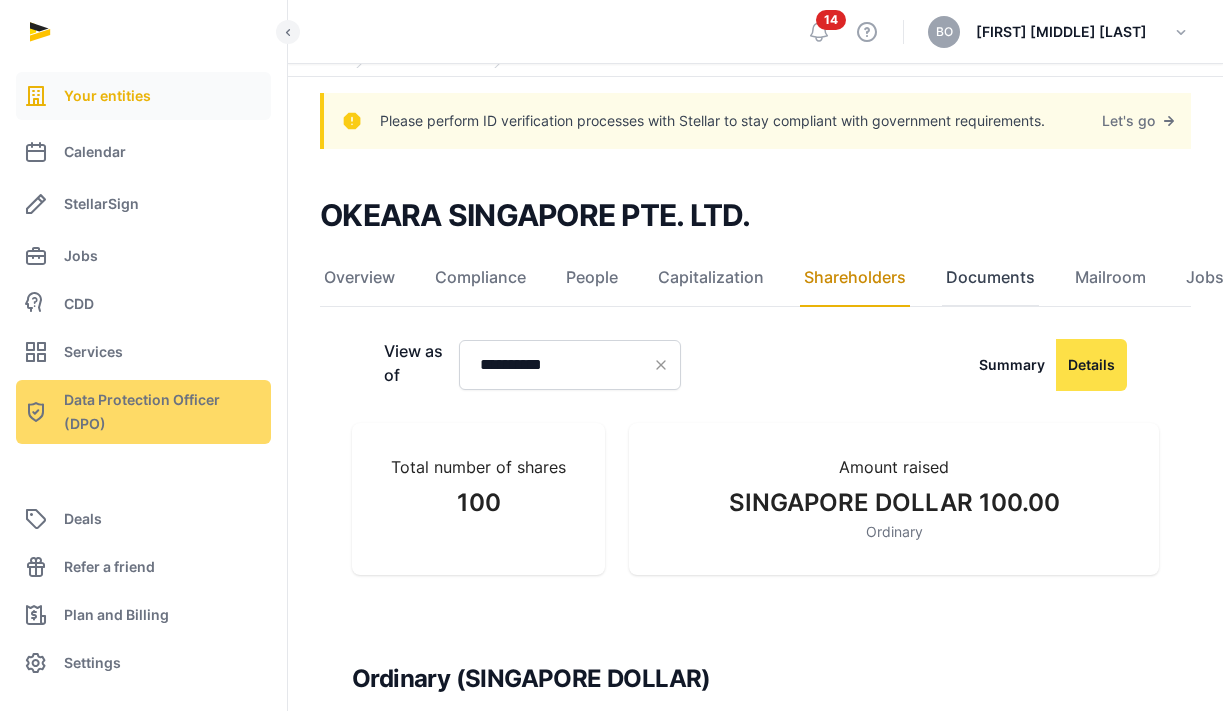 click on "Documents" 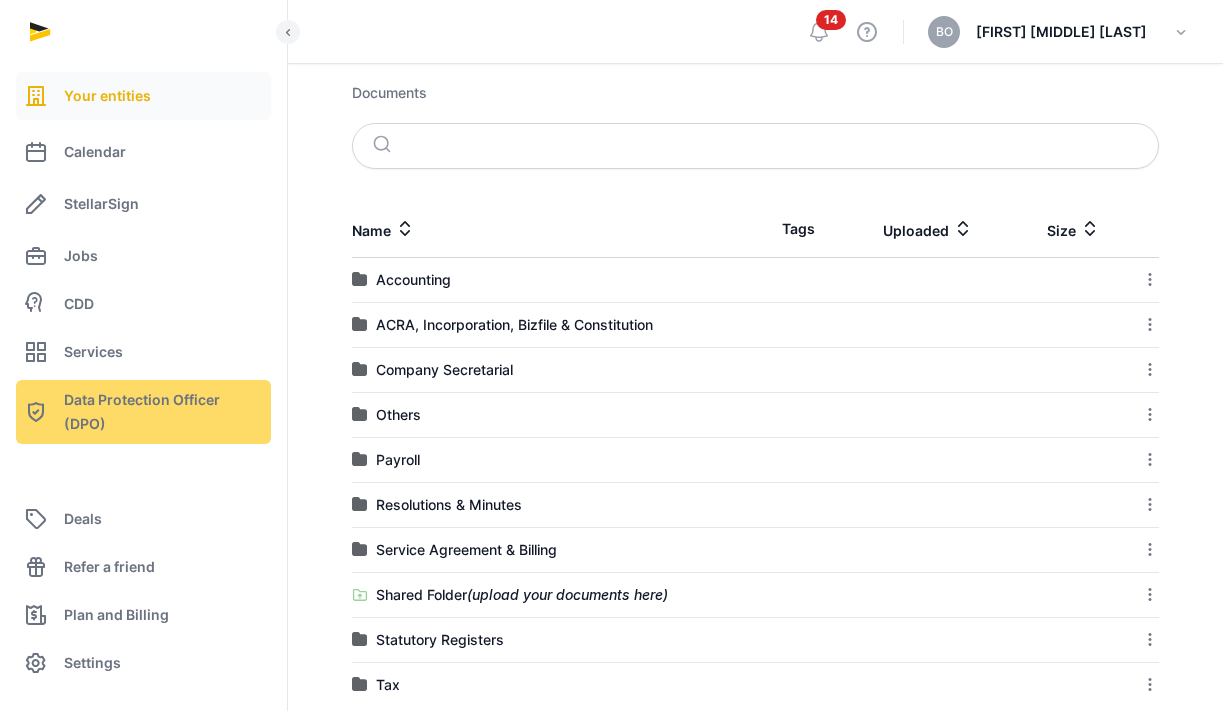 scroll, scrollTop: 375, scrollLeft: 0, axis: vertical 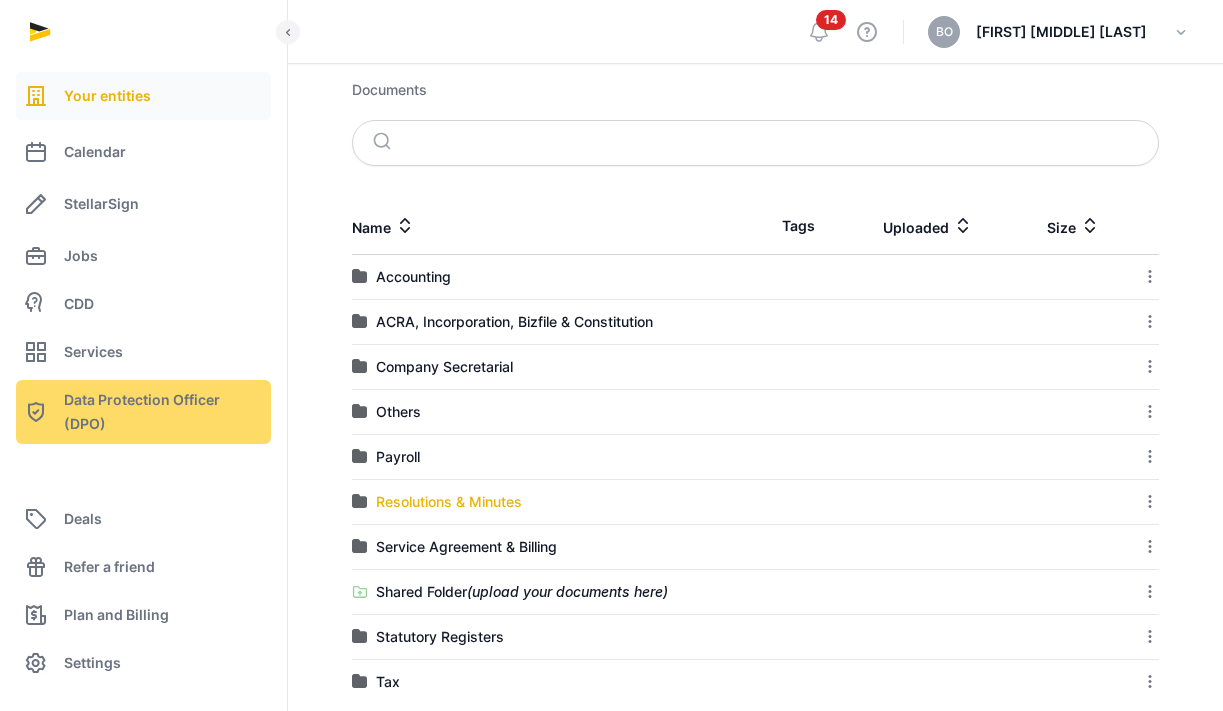 click on "Resolutions & Minutes" at bounding box center [449, 502] 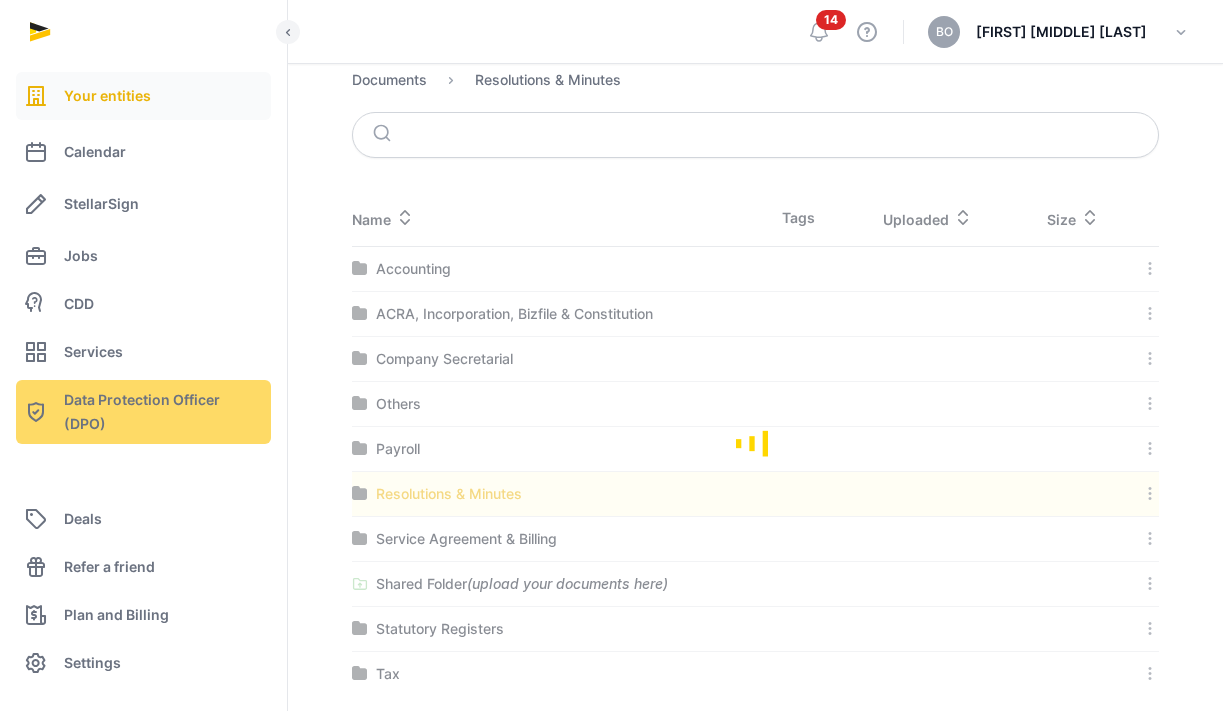scroll, scrollTop: 131, scrollLeft: 0, axis: vertical 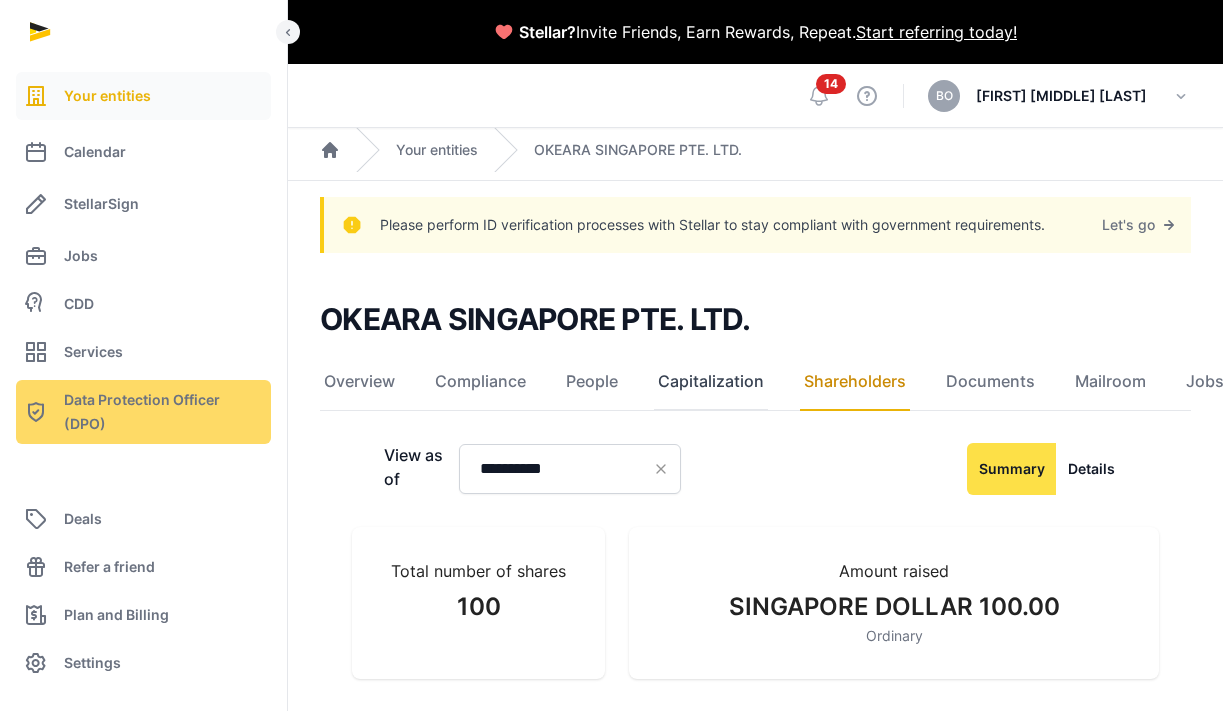 click on "Capitalization" 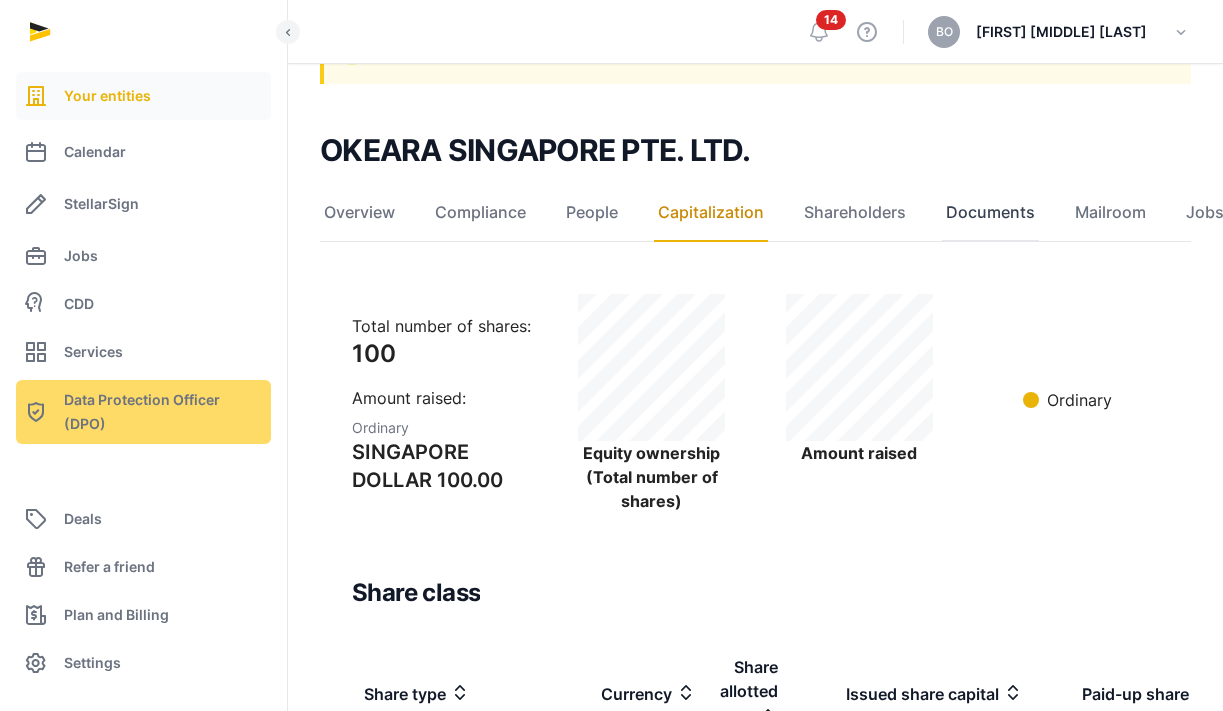 scroll, scrollTop: 165, scrollLeft: 0, axis: vertical 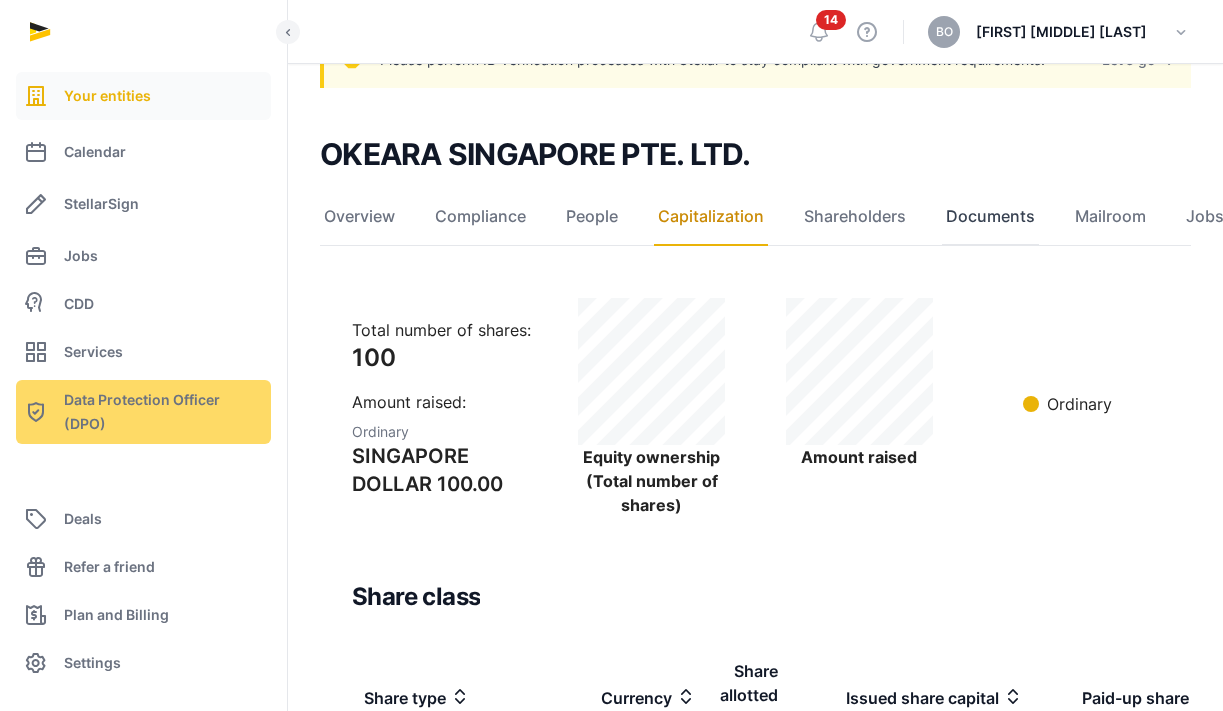 click on "Documents" 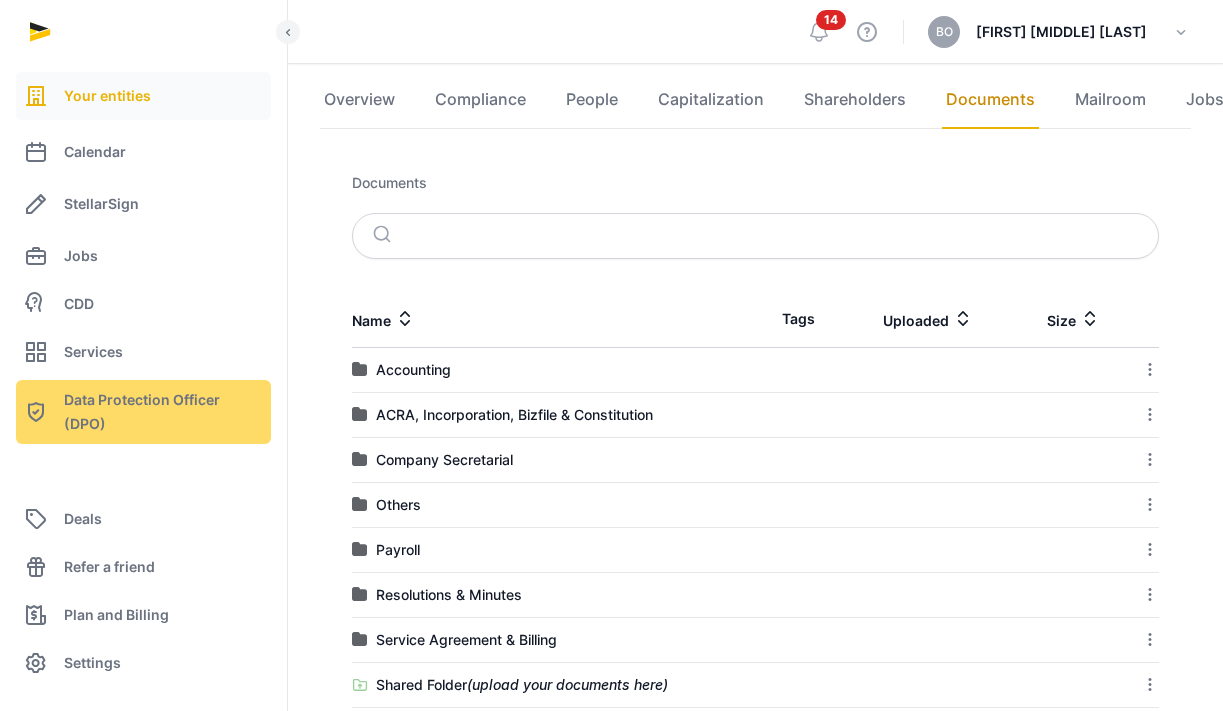 scroll, scrollTop: 408, scrollLeft: 0, axis: vertical 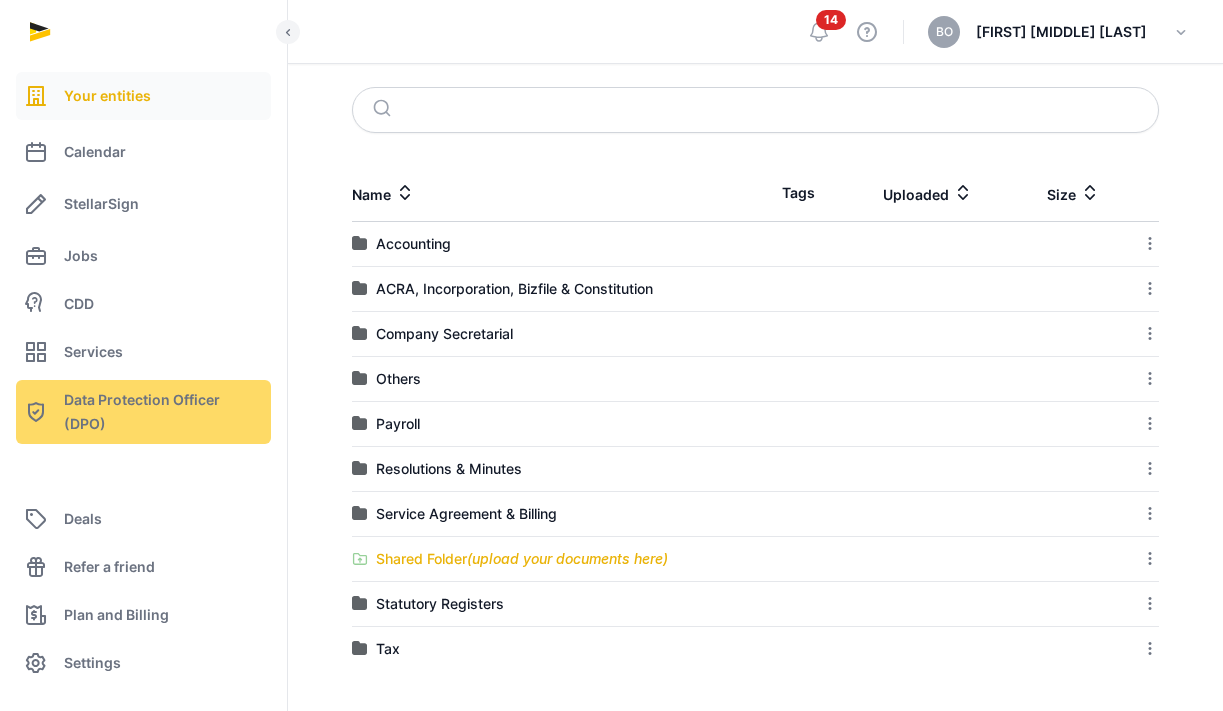 click on "Shared Folder  (upload your documents here)" at bounding box center [522, 559] 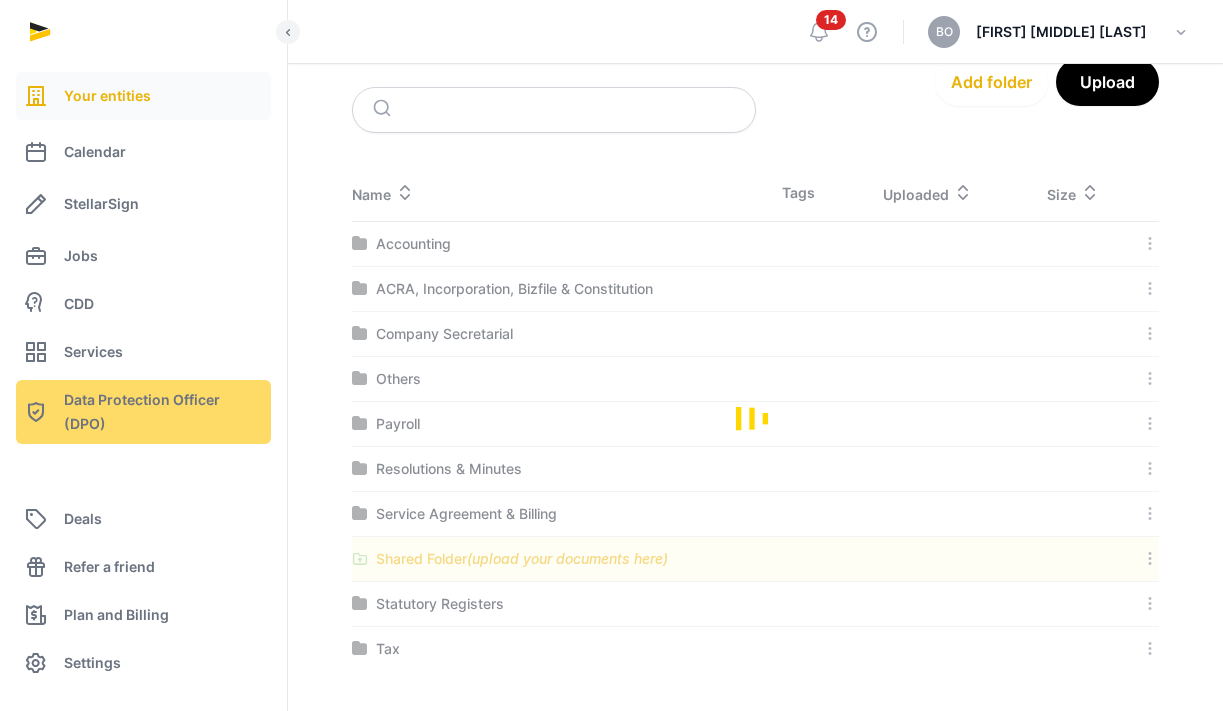 scroll, scrollTop: 259, scrollLeft: 0, axis: vertical 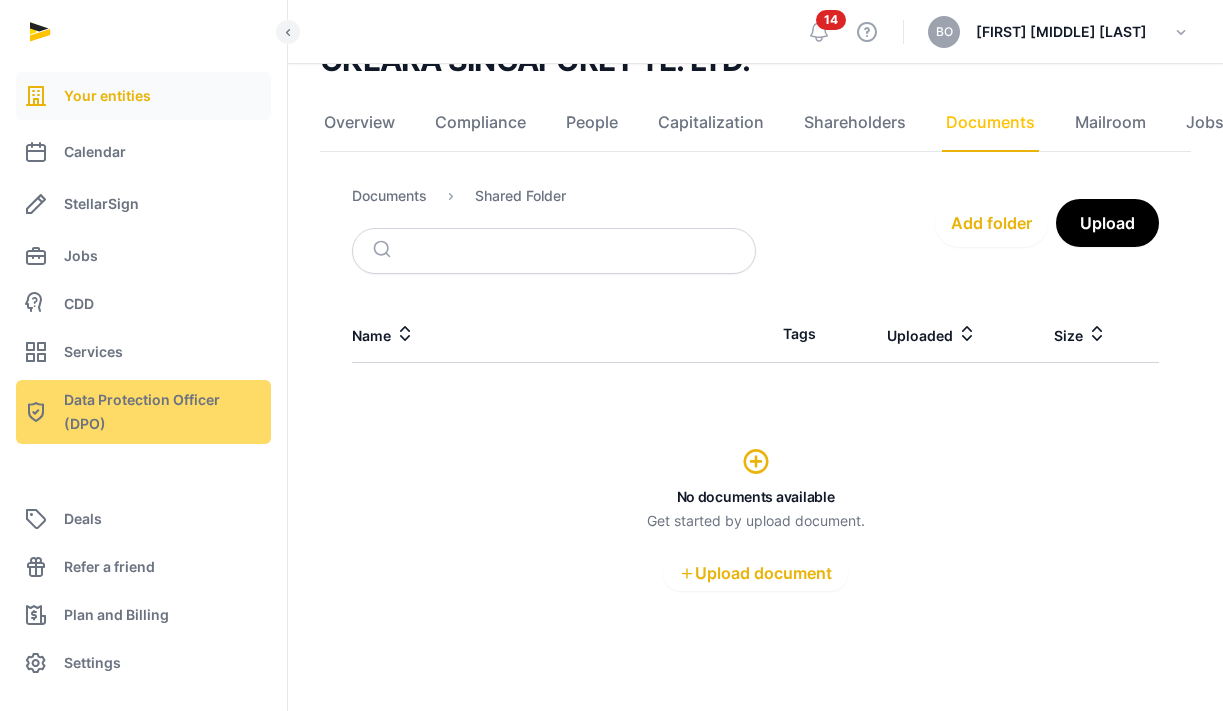 click on "Documents" 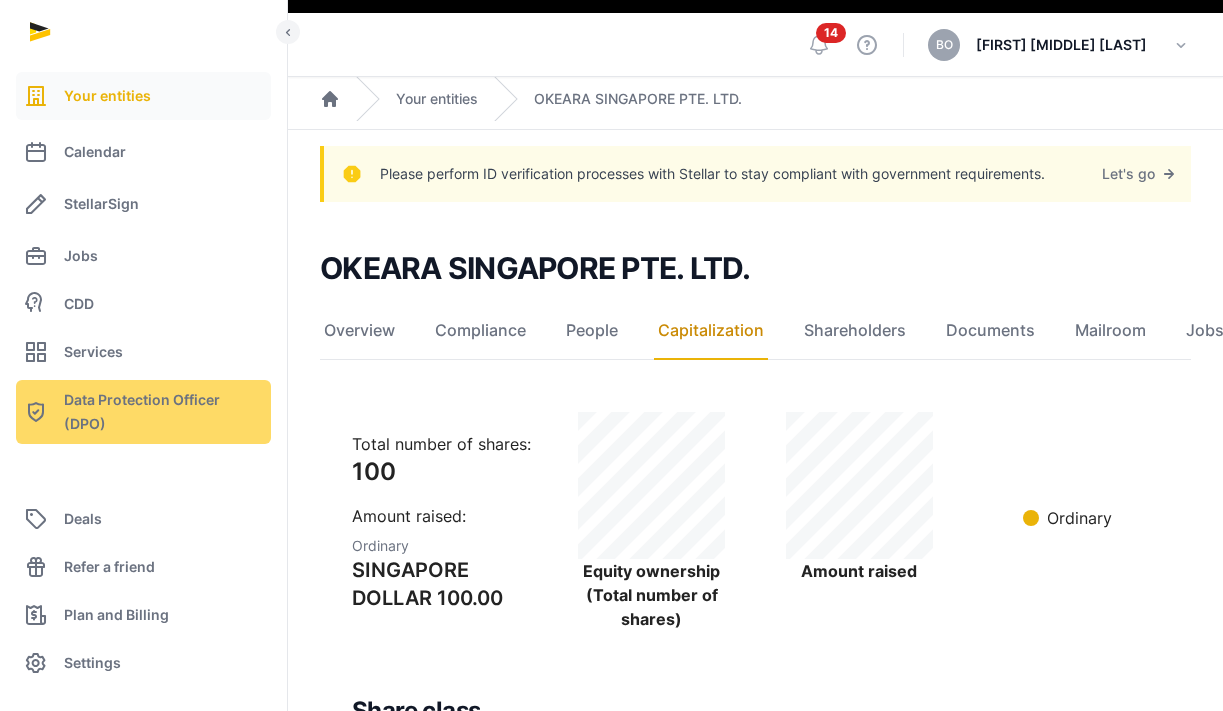 scroll, scrollTop: 0, scrollLeft: 0, axis: both 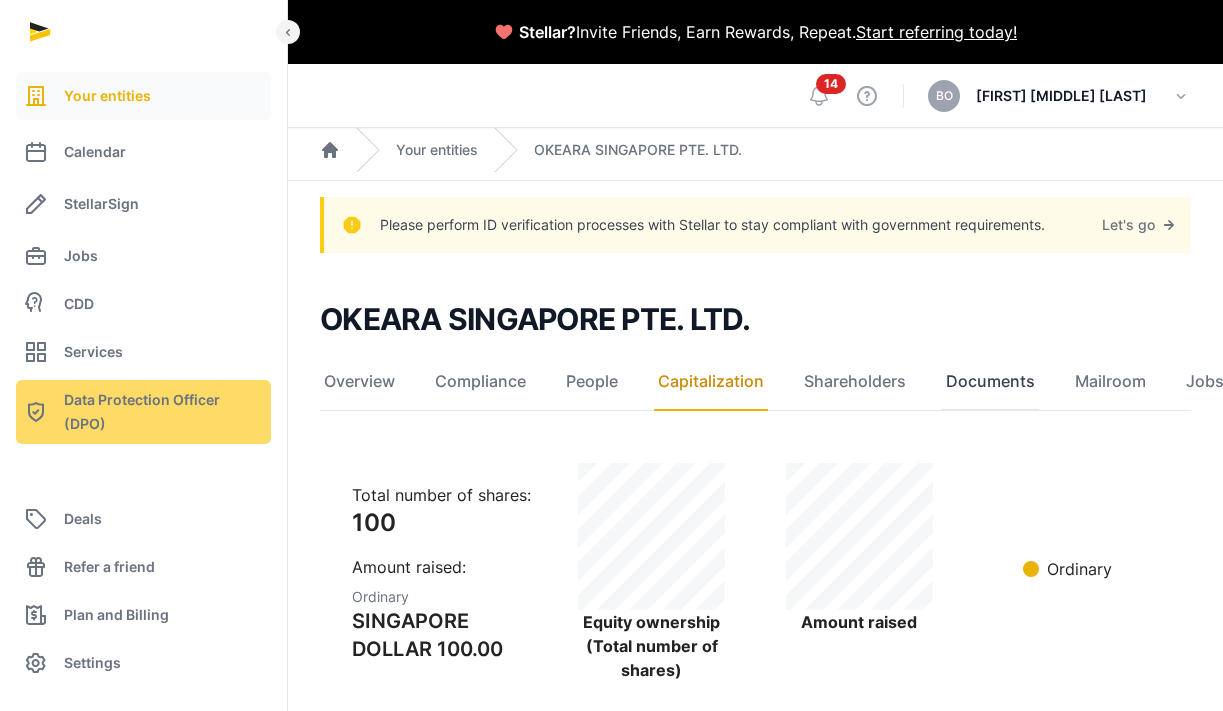 click on "Documents" 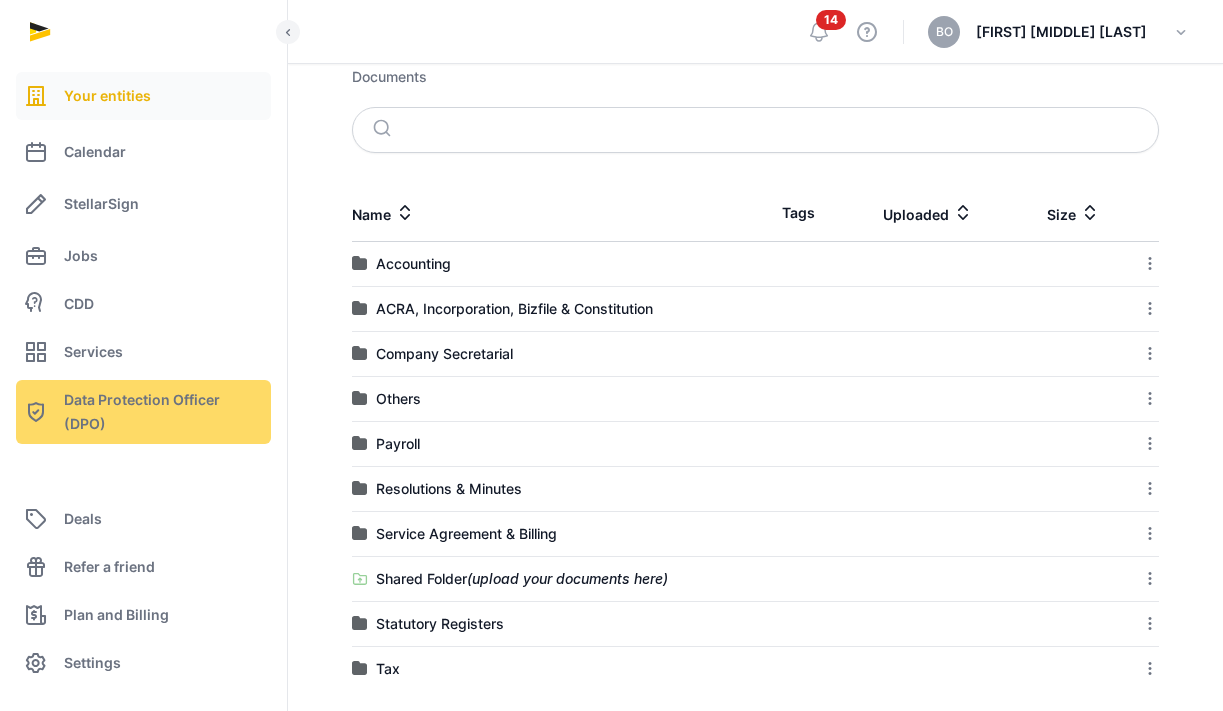 scroll, scrollTop: 408, scrollLeft: 0, axis: vertical 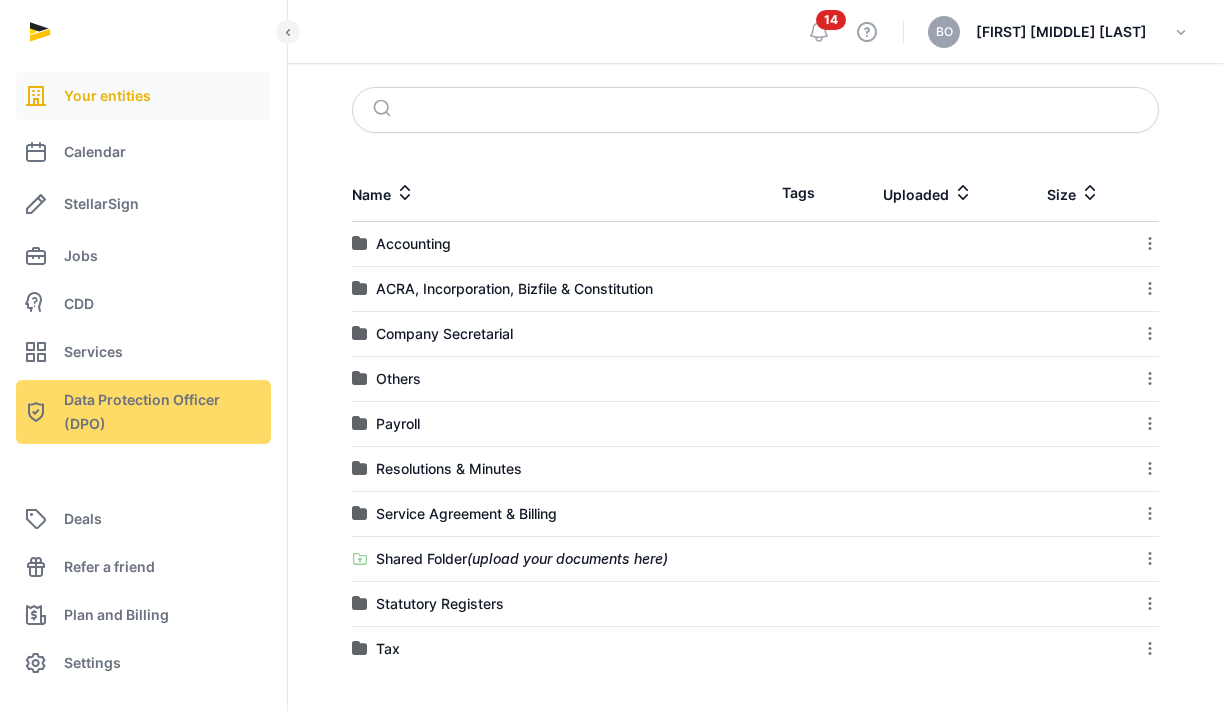 click on "Tax" at bounding box center (554, 649) 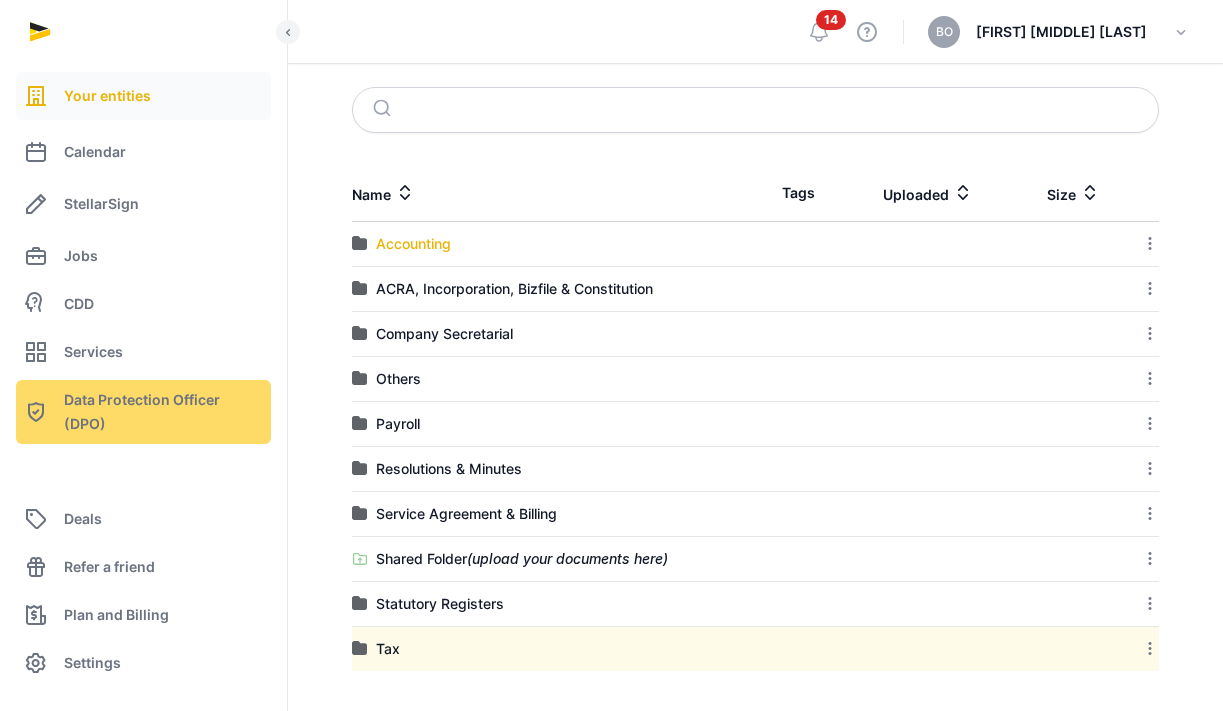 click on "Accounting" at bounding box center [413, 244] 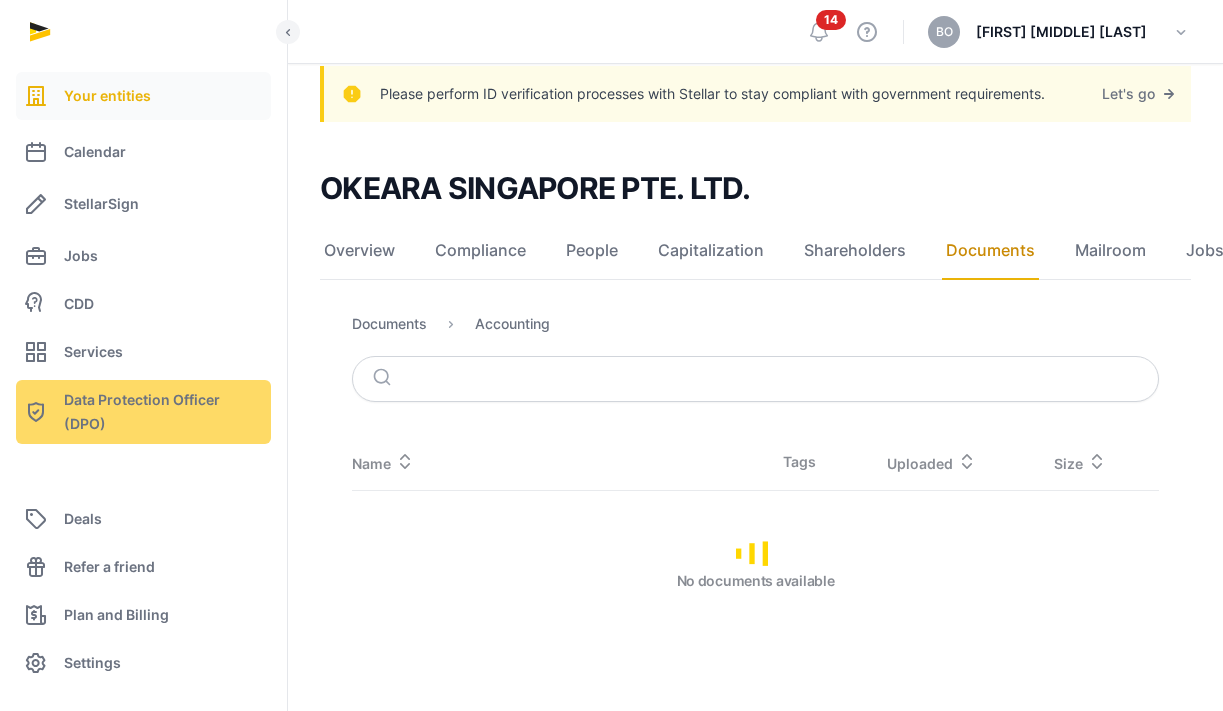 scroll, scrollTop: 131, scrollLeft: 0, axis: vertical 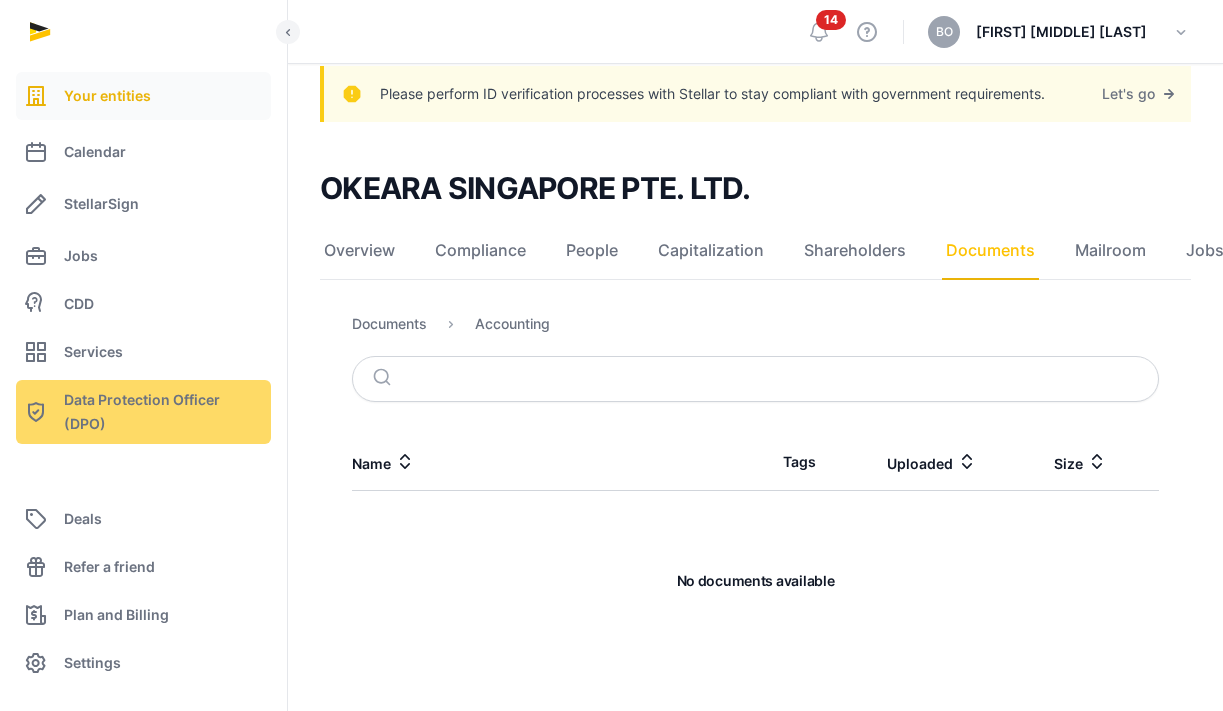 click on "Documents" 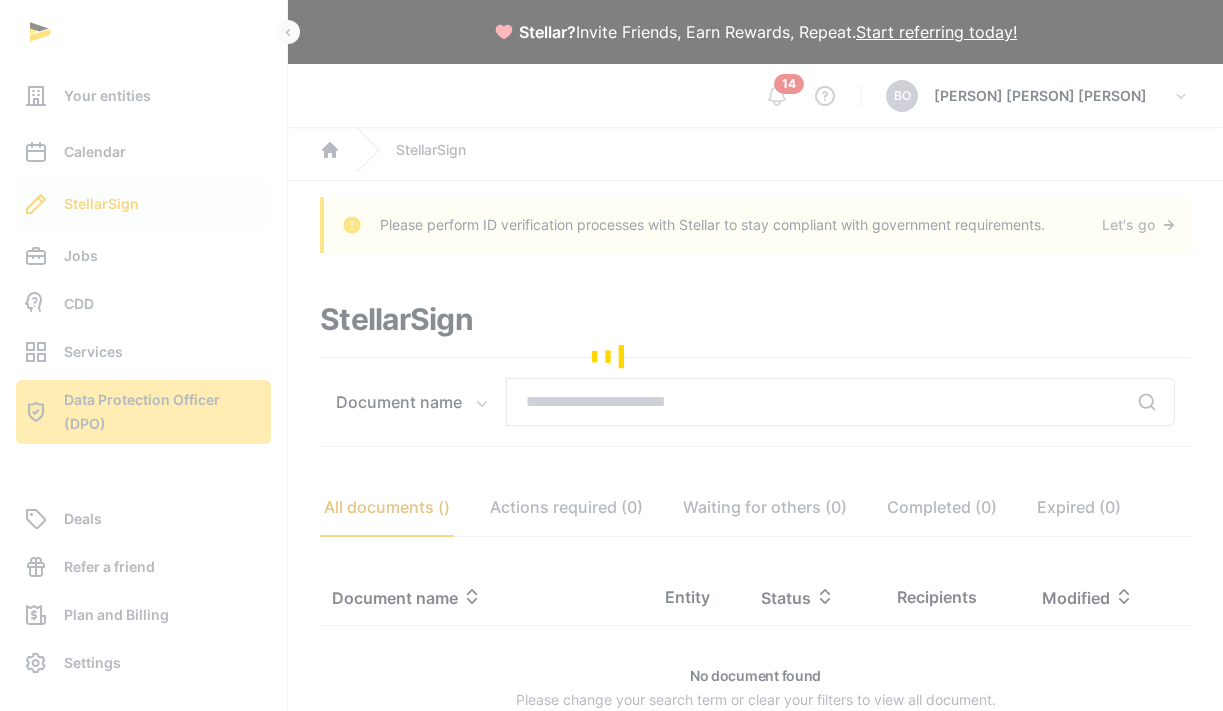 scroll, scrollTop: 0, scrollLeft: 0, axis: both 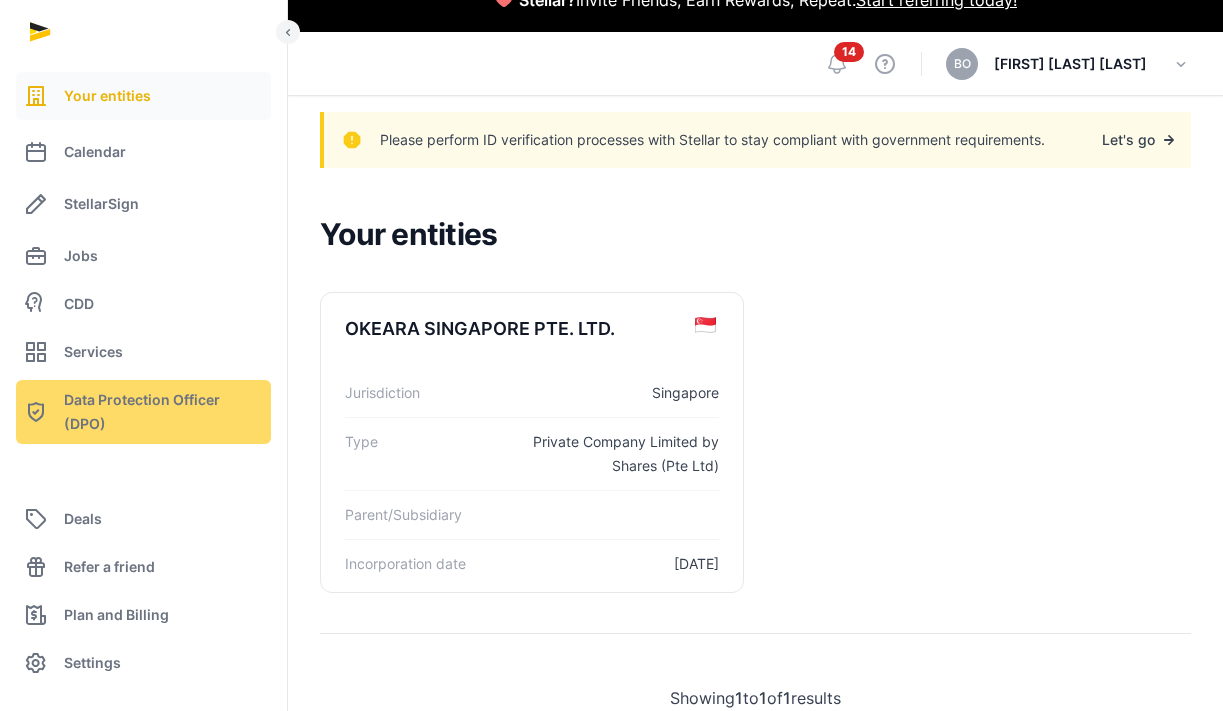 click at bounding box center (1169, 140) 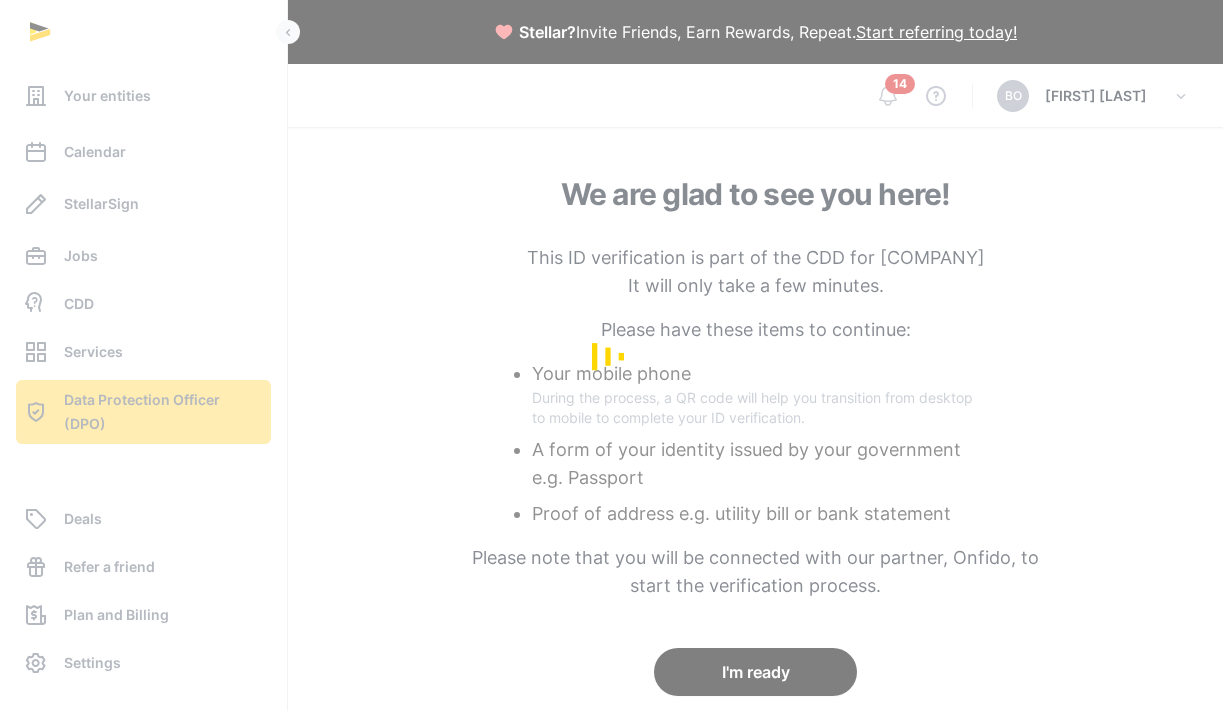 scroll, scrollTop: 0, scrollLeft: 0, axis: both 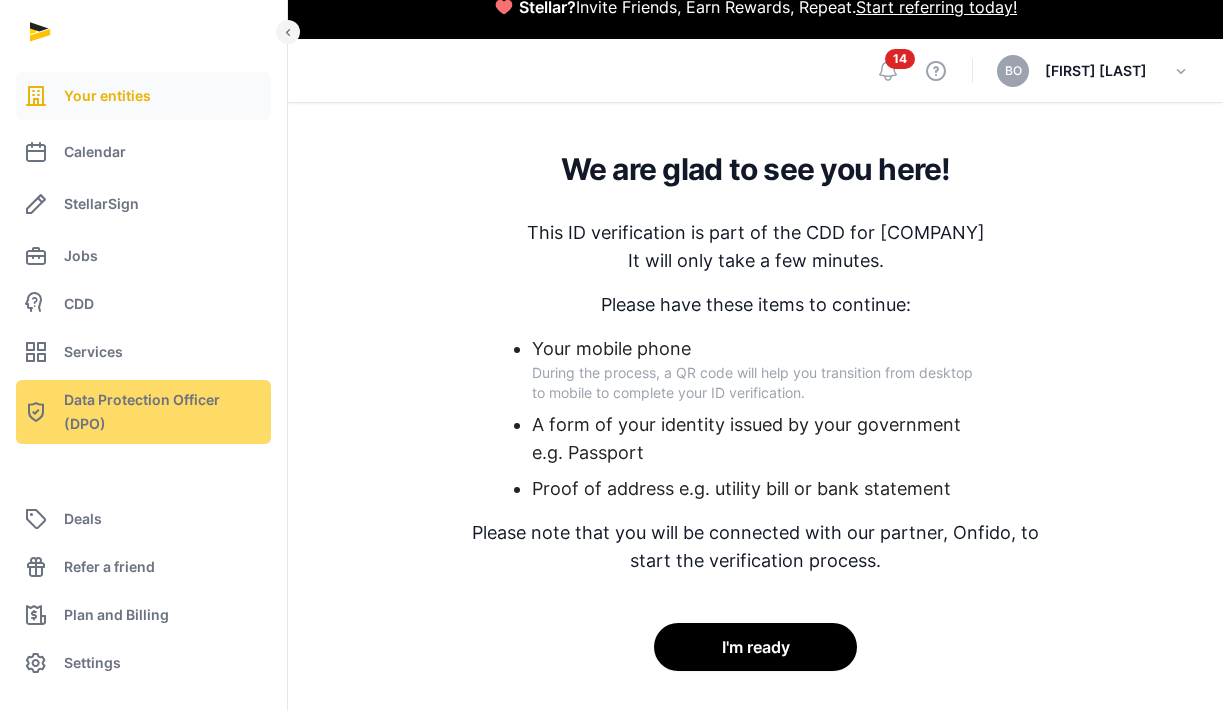 click on "Your entities" at bounding box center (143, 96) 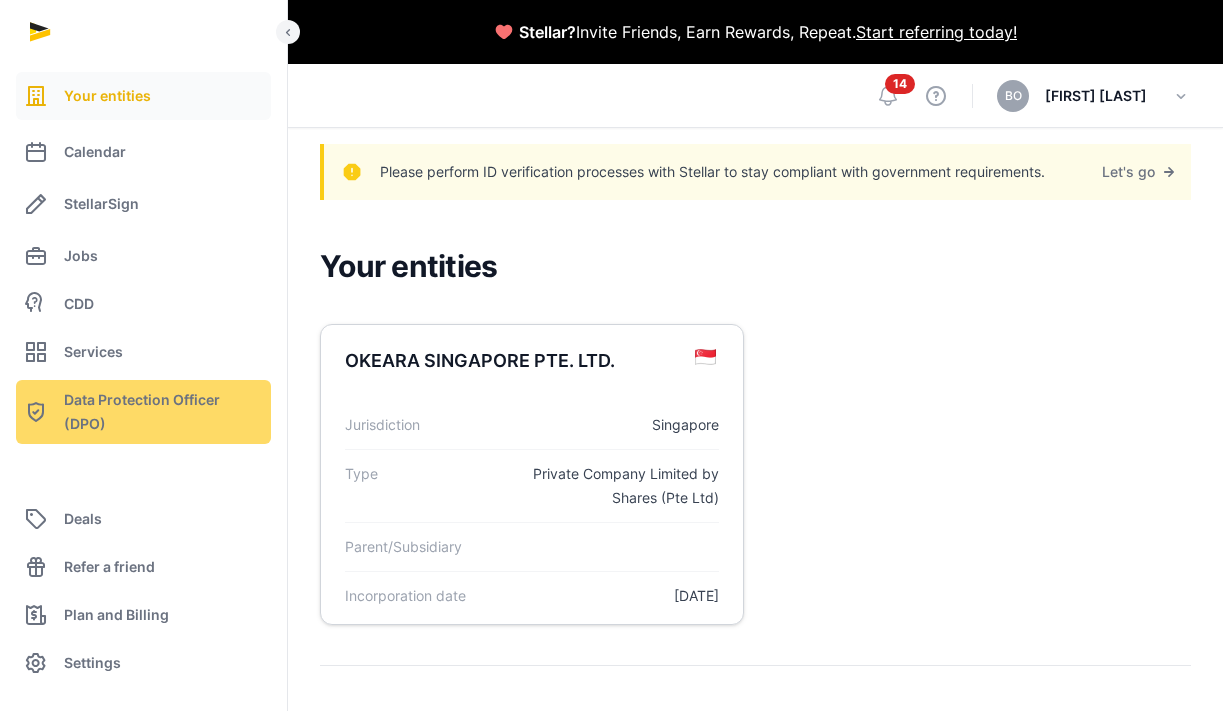 click on "Type" at bounding box center [416, 486] 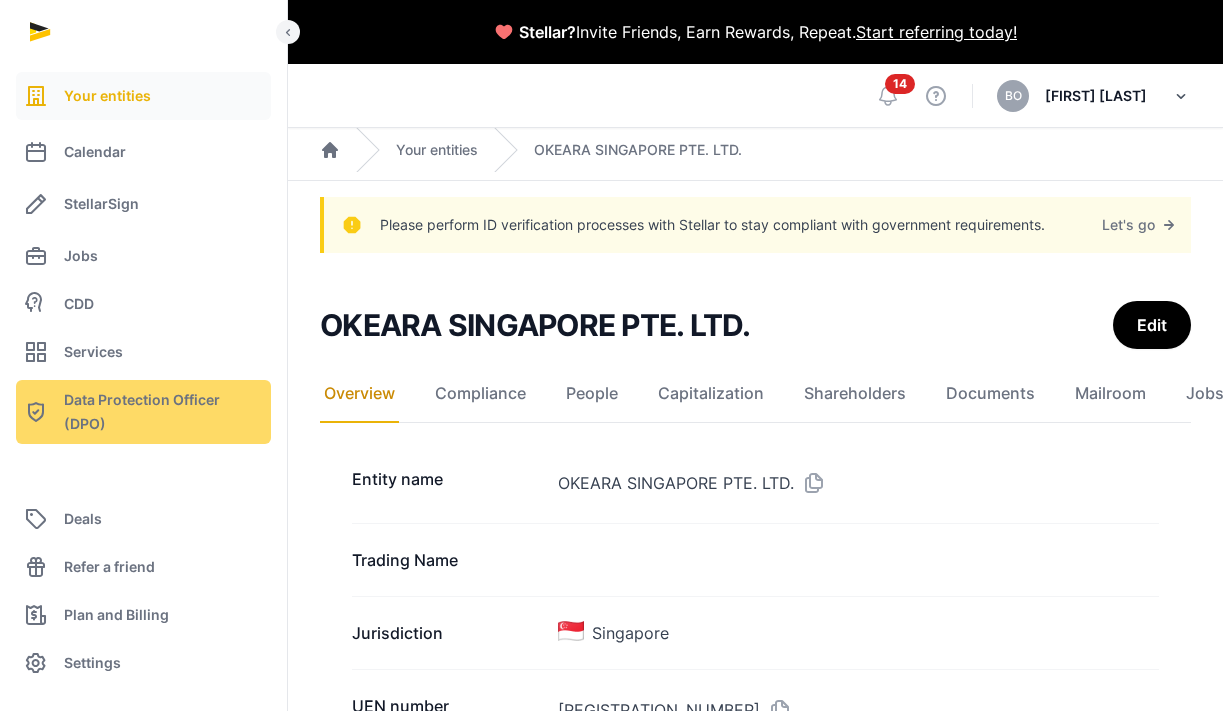 click at bounding box center [1181, 96] 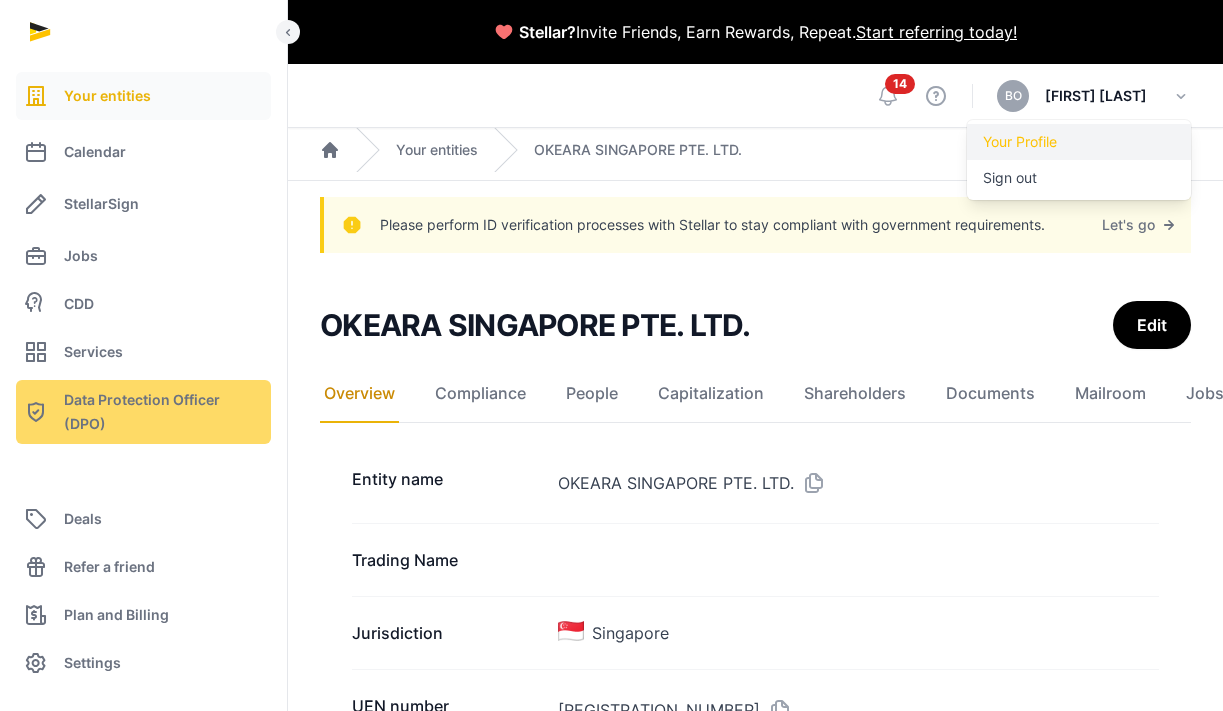 click on "Your Profile" at bounding box center (1079, 142) 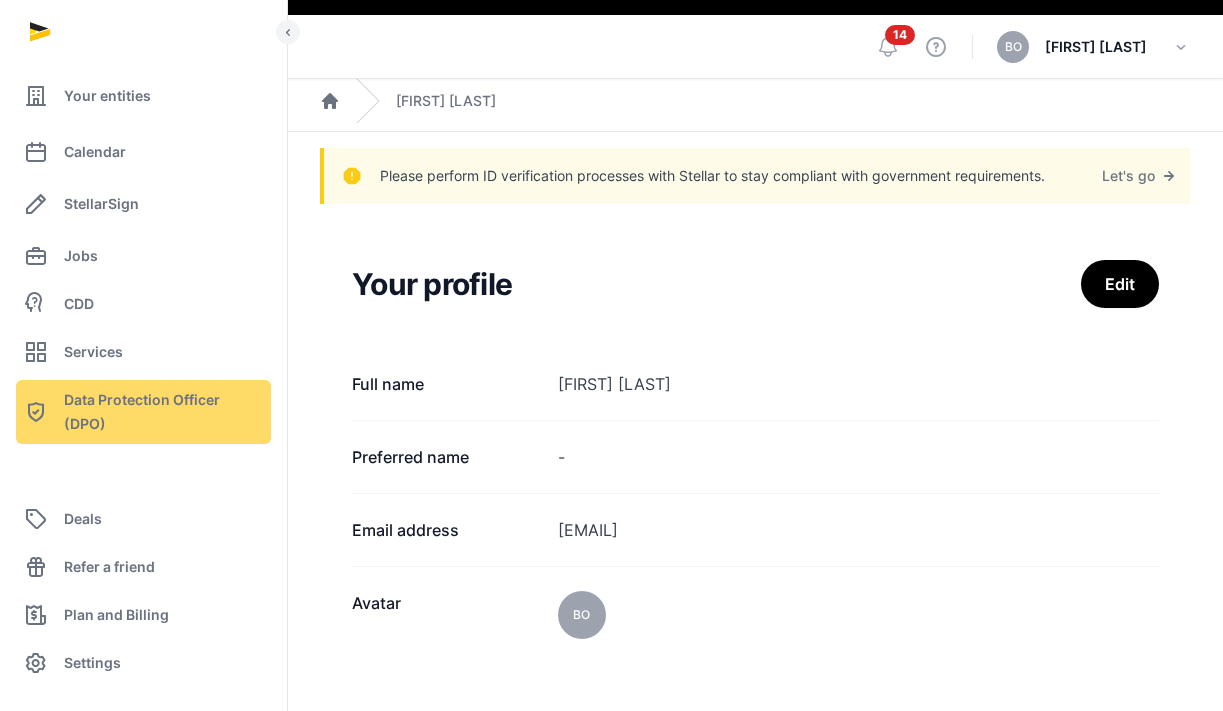 scroll, scrollTop: 0, scrollLeft: 0, axis: both 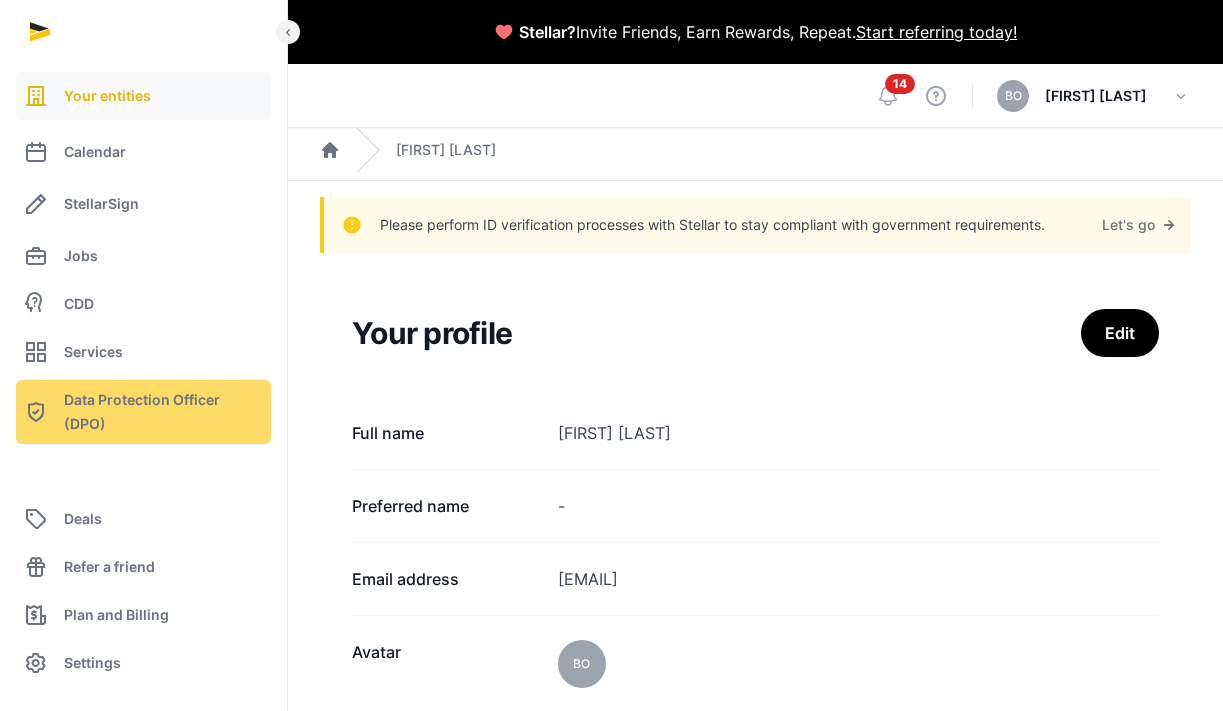 click on "Your entities" at bounding box center [107, 96] 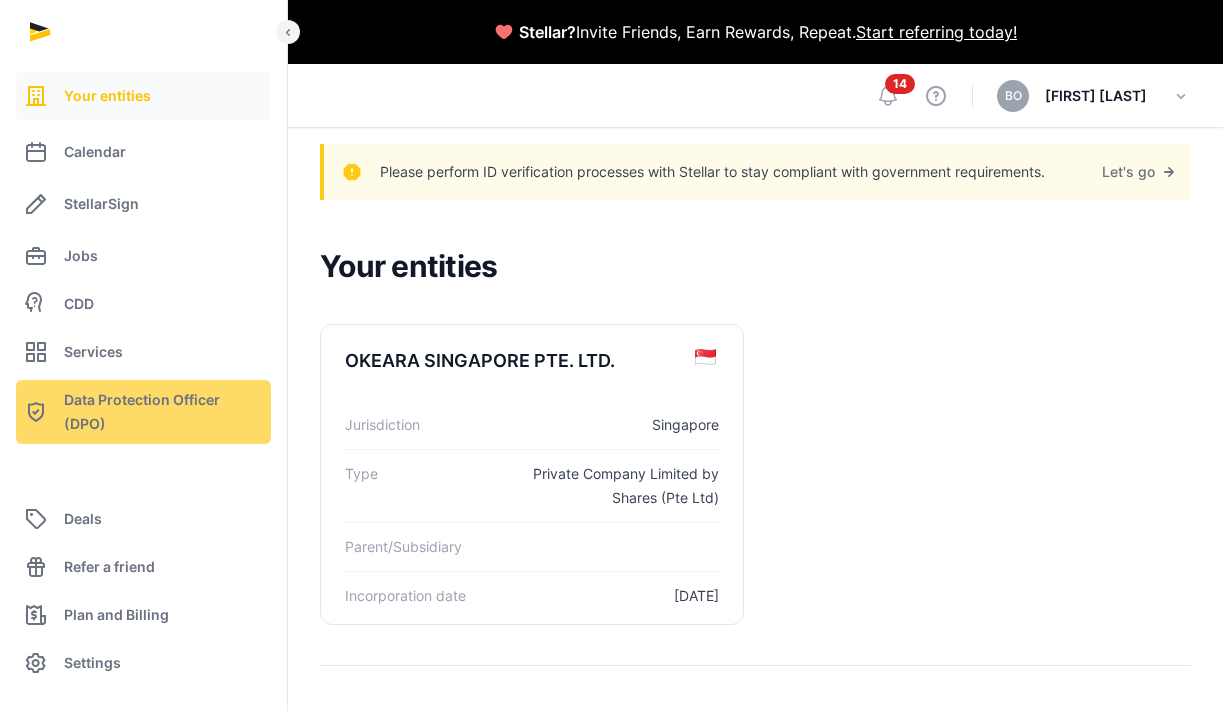 click on "Your entities" at bounding box center (107, 96) 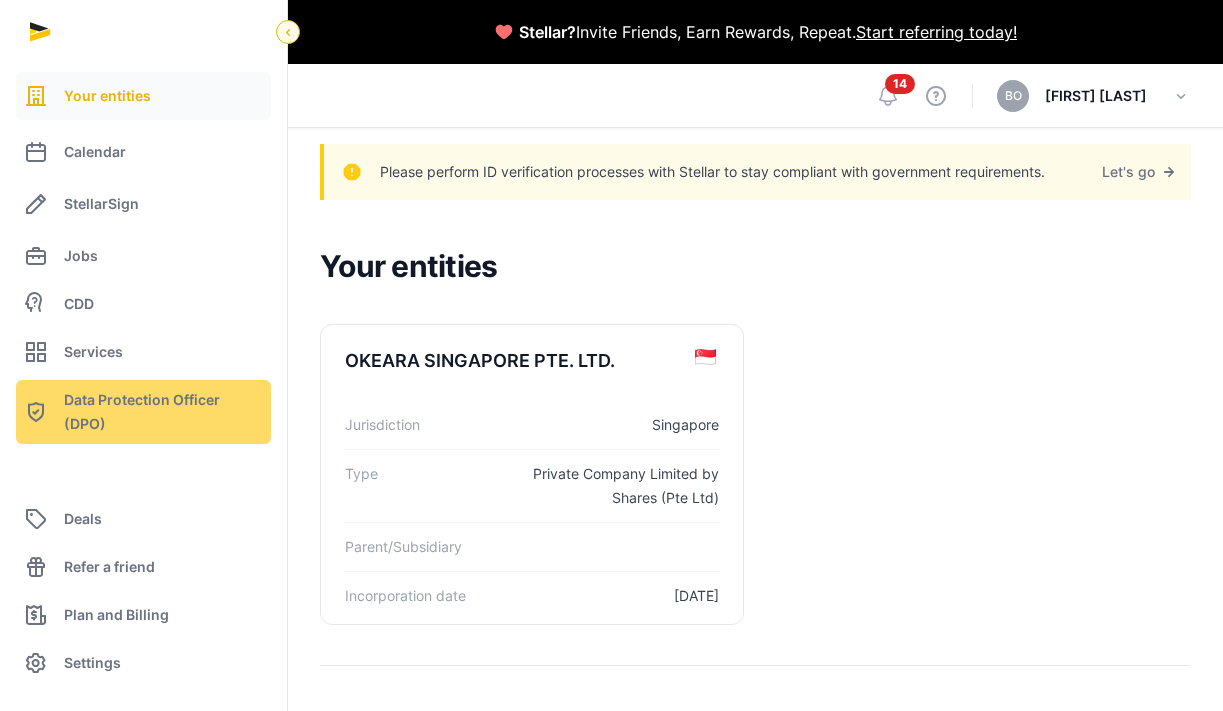 click at bounding box center [288, 32] 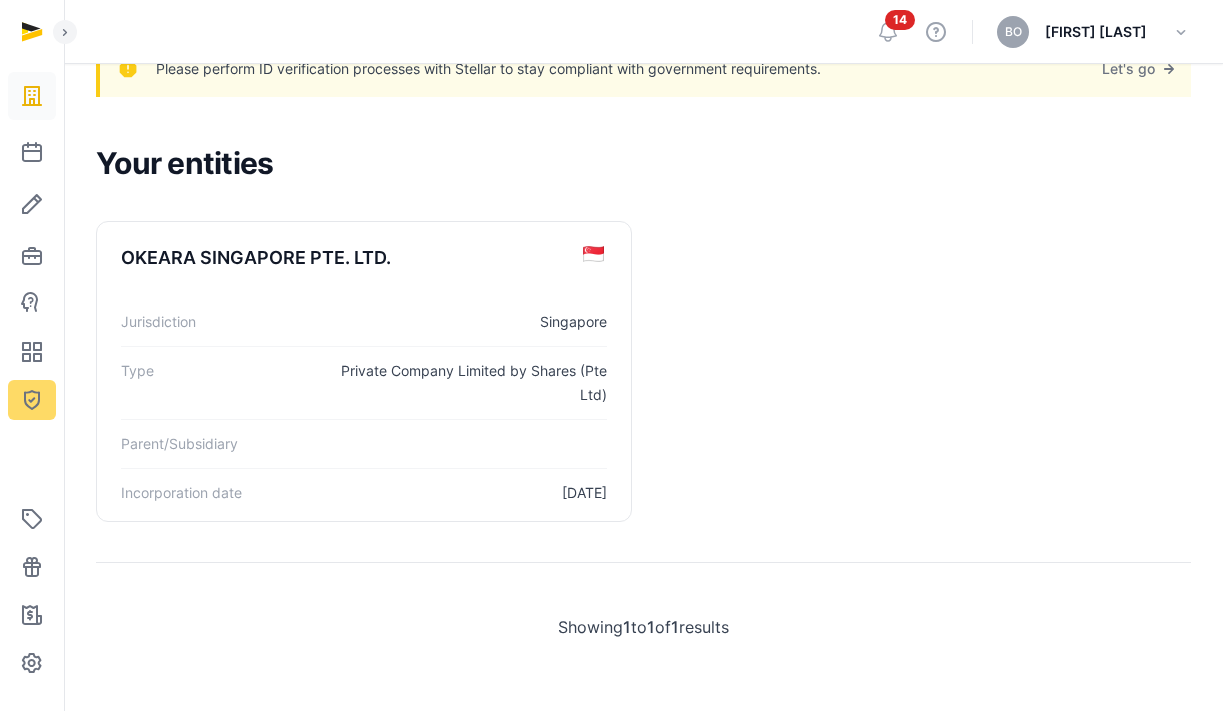scroll, scrollTop: 0, scrollLeft: 0, axis: both 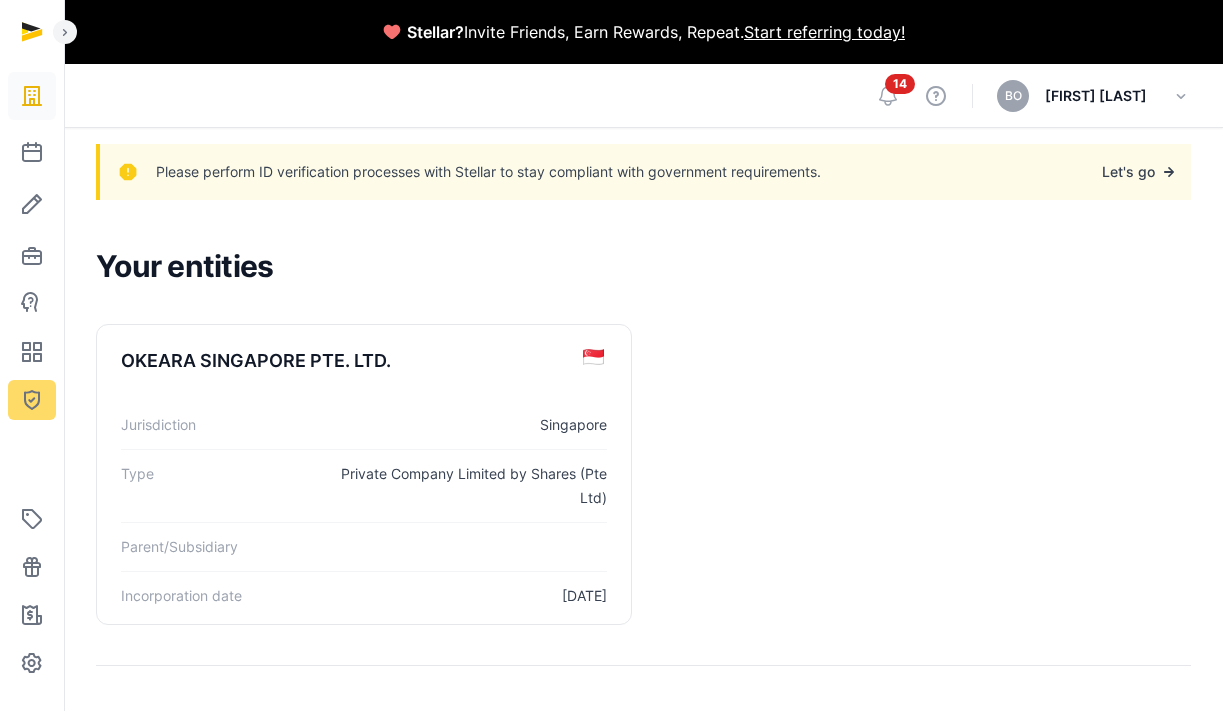 click at bounding box center (1169, 172) 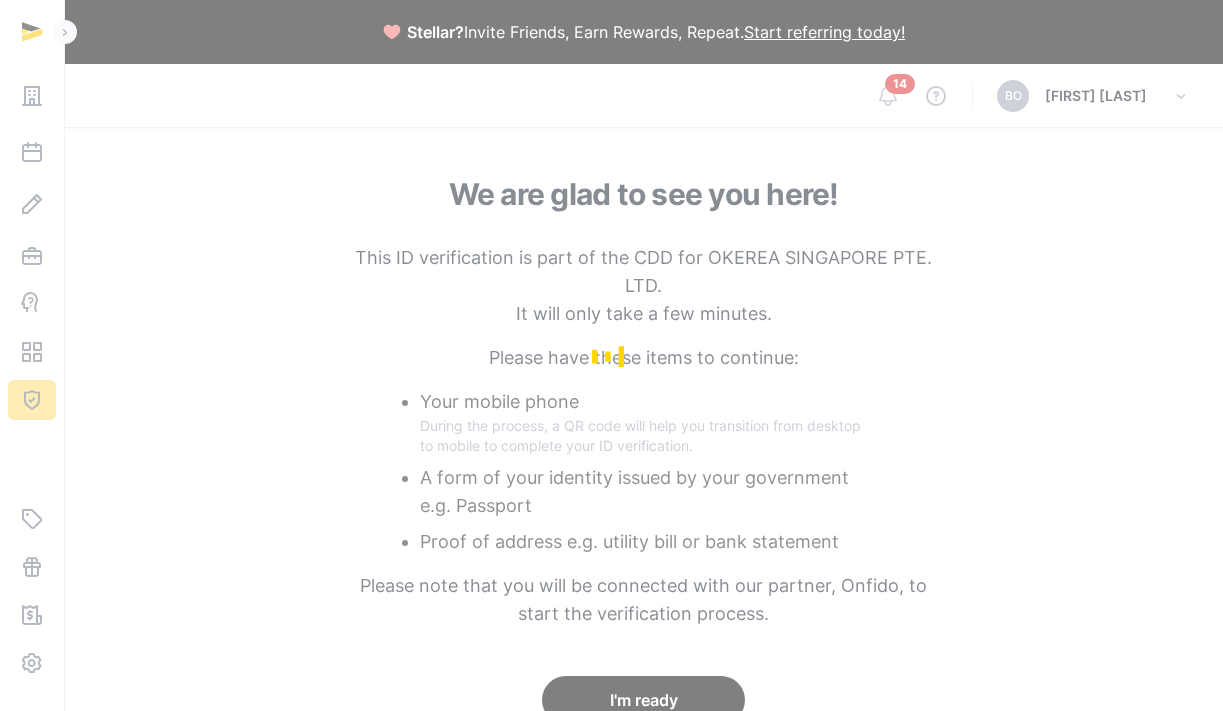 scroll, scrollTop: 0, scrollLeft: 0, axis: both 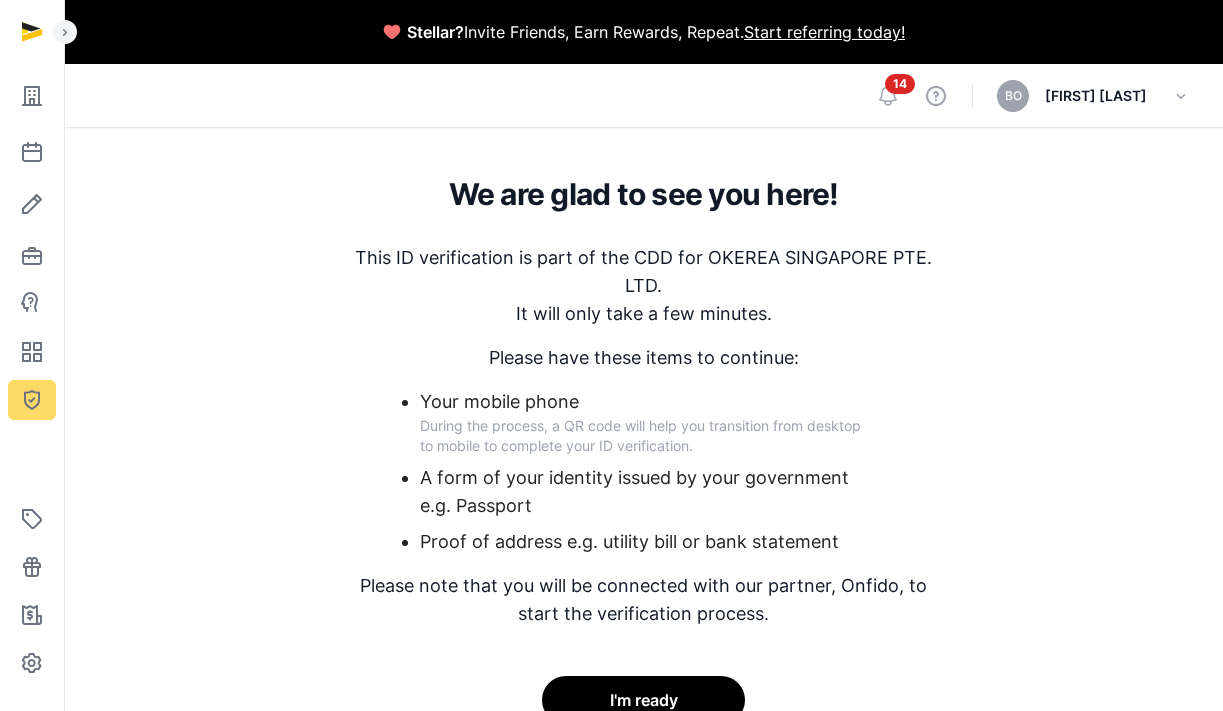 click on "14" at bounding box center (900, 84) 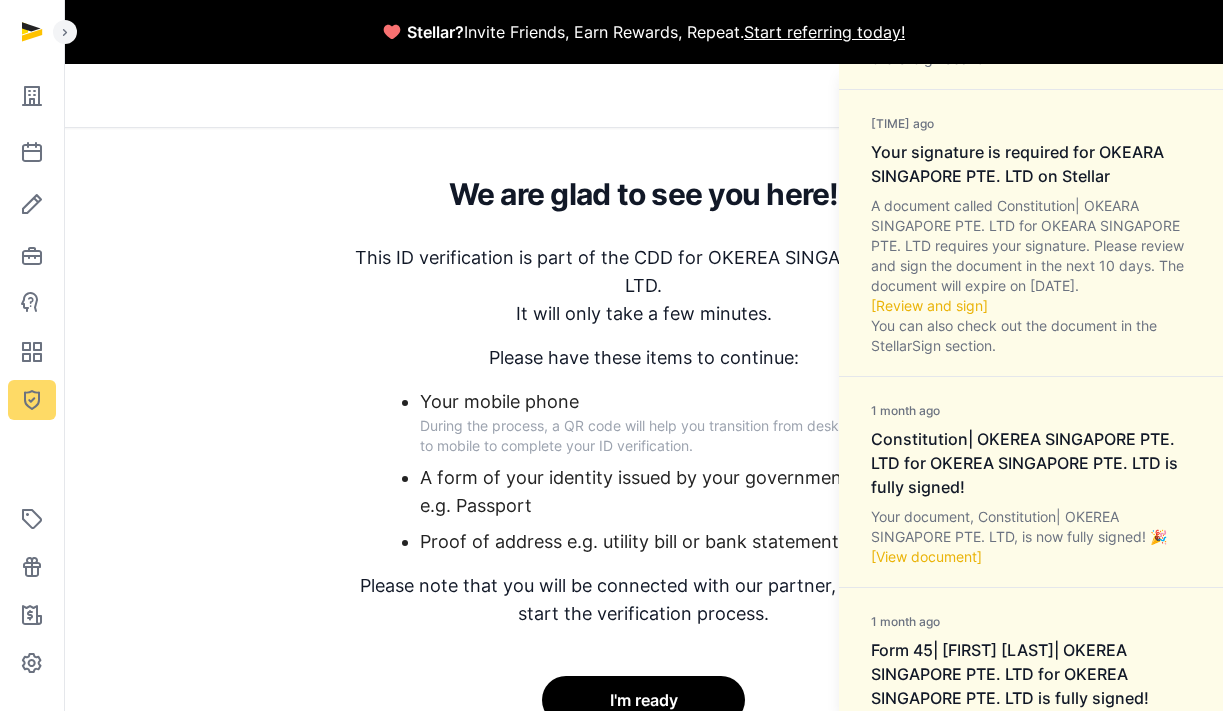 scroll, scrollTop: 2976, scrollLeft: 0, axis: vertical 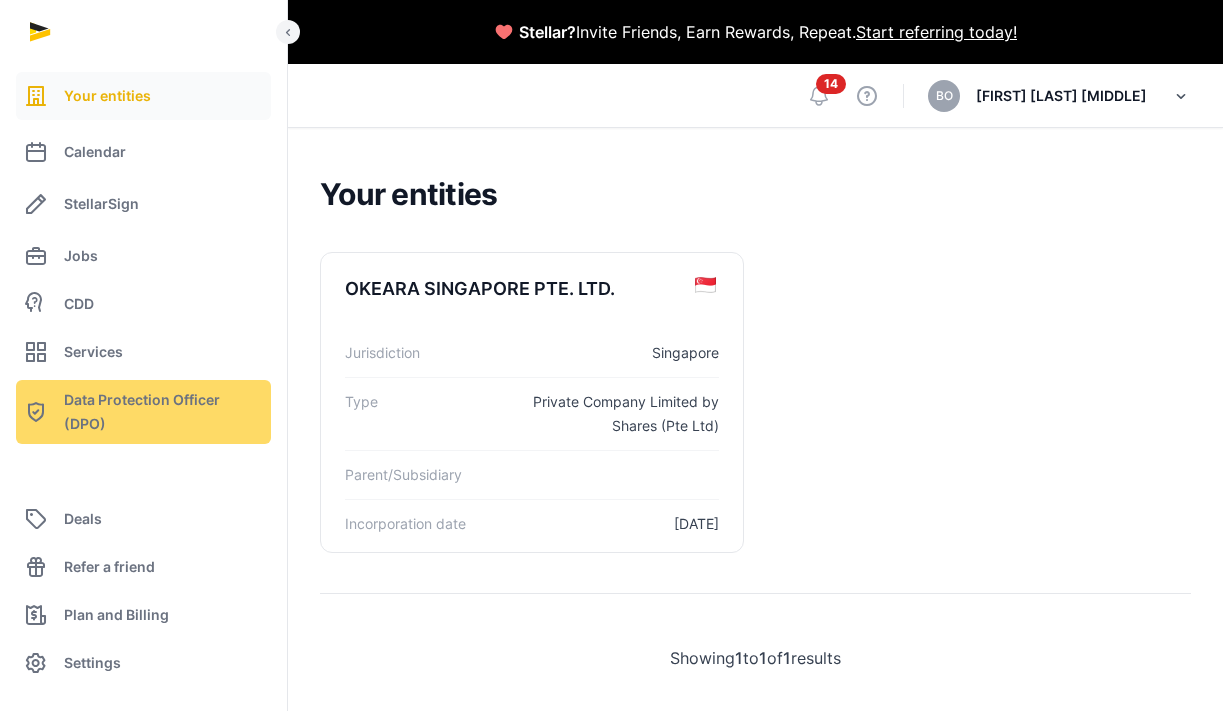 click at bounding box center [1181, 96] 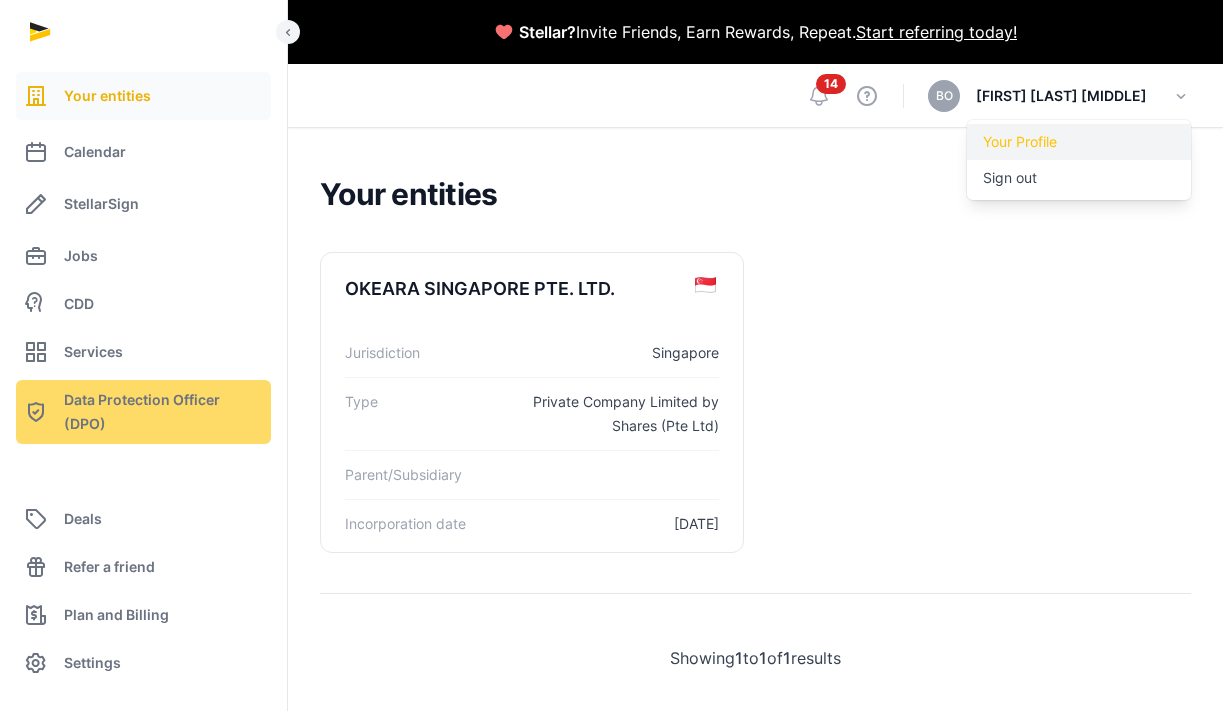 click on "Your Profile" at bounding box center [1079, 142] 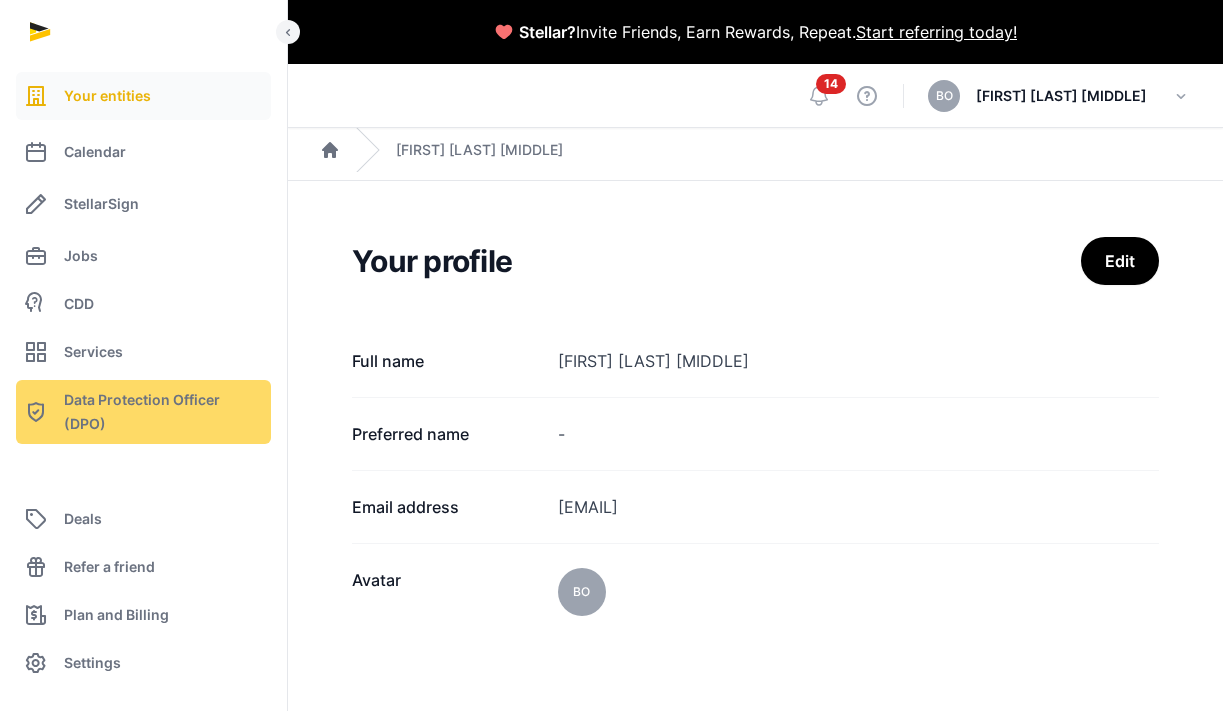 click on "Your entities" at bounding box center (107, 96) 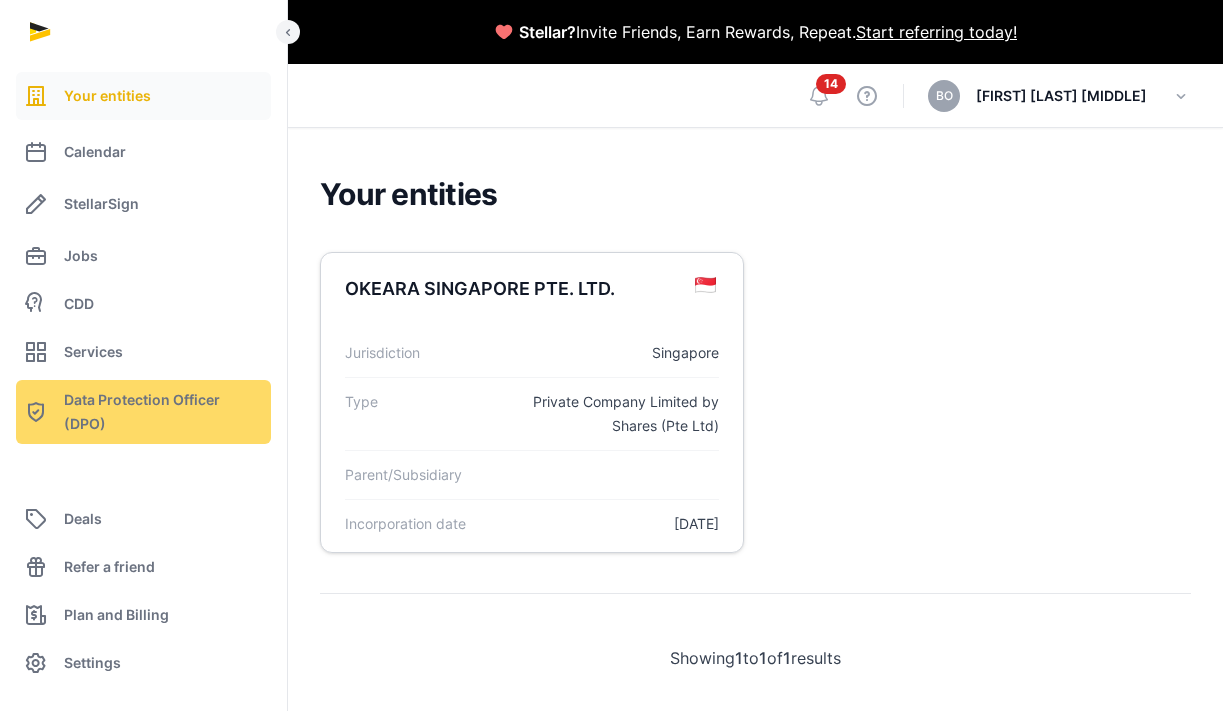 scroll, scrollTop: 31, scrollLeft: 0, axis: vertical 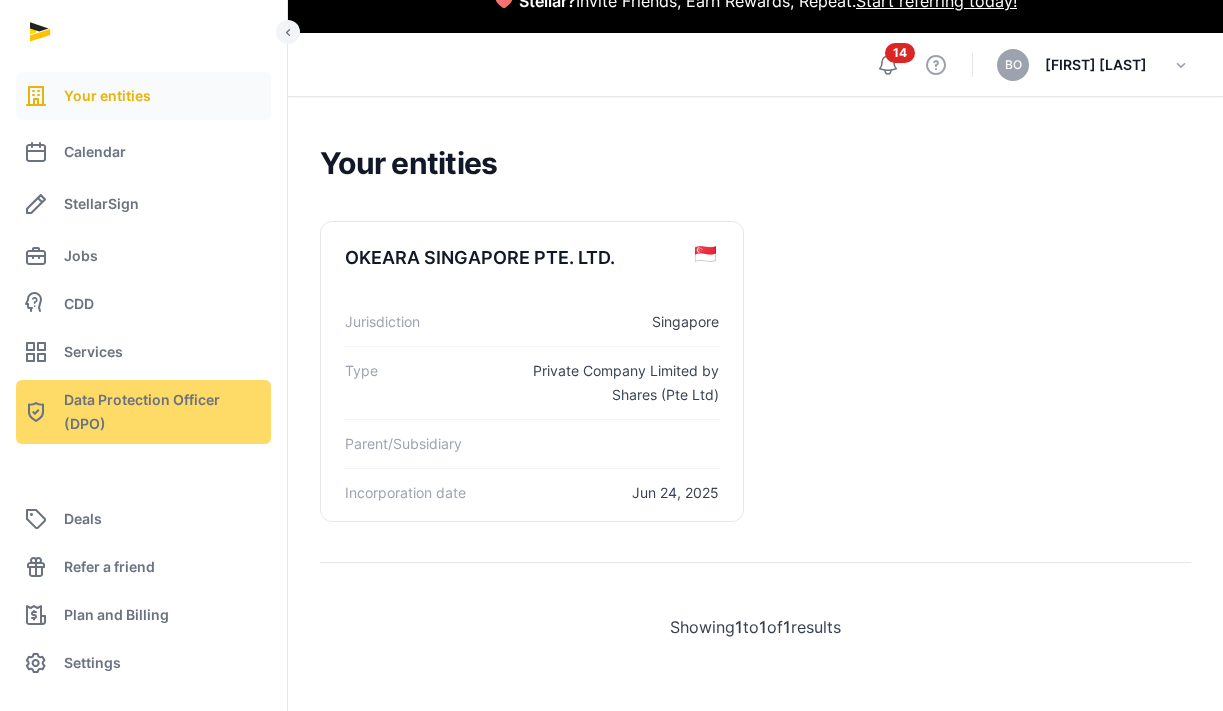 click 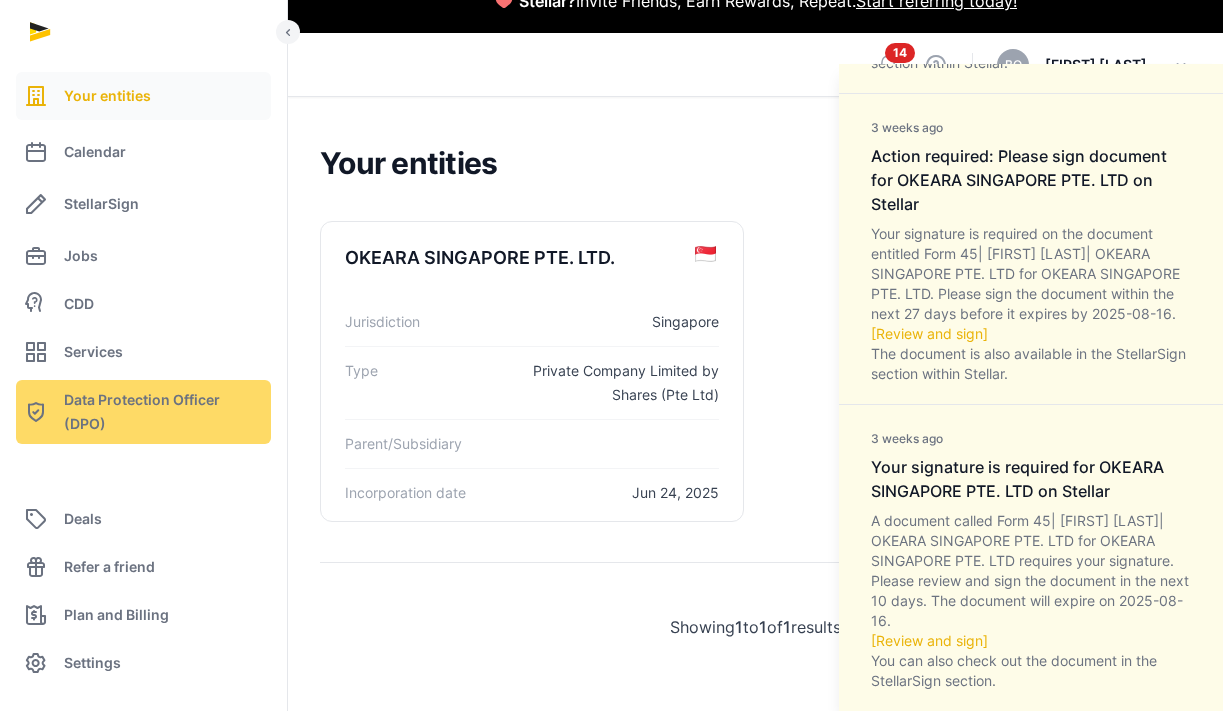 scroll, scrollTop: 3571, scrollLeft: 0, axis: vertical 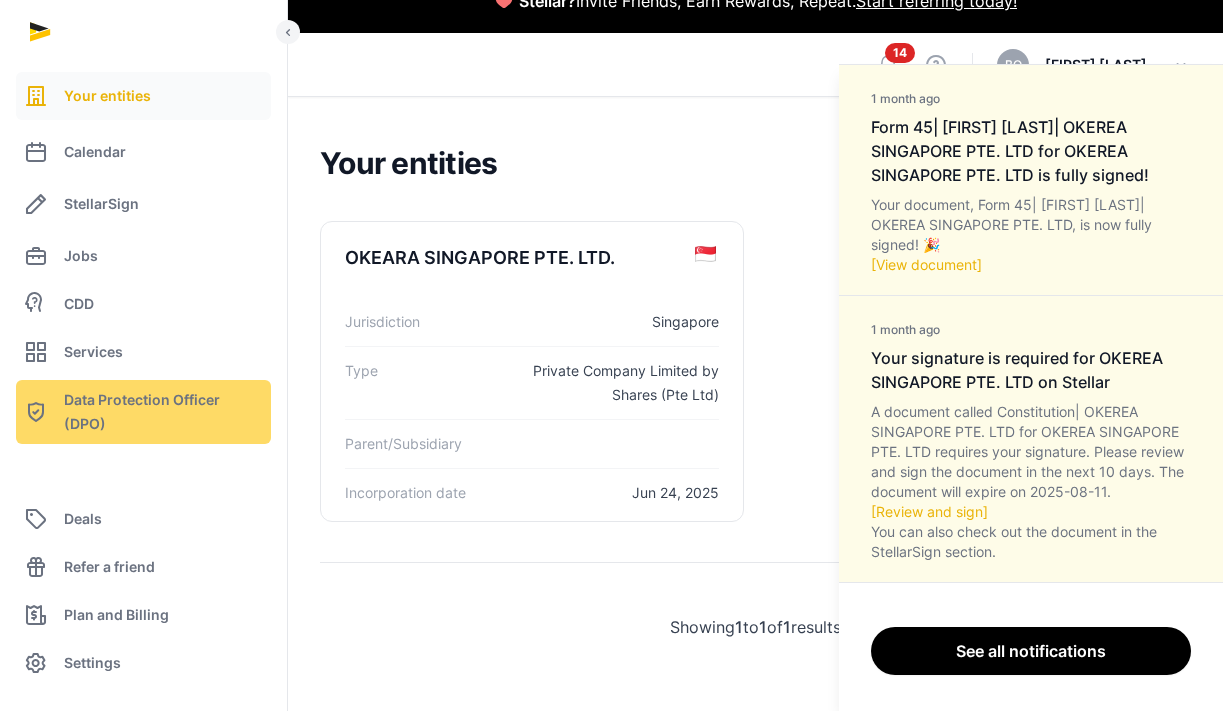 click on "Notifications  (14) Mark all as read 1 week ago Post incorporation documents| OKEARA SINGAPORE PTE. LTD. for OKEARA SINGAPORE PTE. LTD. is fully signed! Your document, Post incorporation documents| OKEARA SINGAPORE PTE. LTD., is now fully signed! 🎉  [View document] 2 weeks ago Appointment of DPO form| OKEARA SINGAPORE PTE. LTD. for OKEARA SINGAPORE PTE. LTD. is fully signed! Your document, Appointment of DPO form| OKEARA SINGAPORE PTE. LTD., is now fully signed! 🎉  [View document] 2 weeks ago Your signature is required for OKEARA SINGAPORE PTE. LTD. on Stellar A document called Appointment of DPO form| OKEARA SINGAPORE PTE. LTD. for OKEARA SINGAPORE PTE. LTD. requires your signature. Please review and sign the document in the next 10 days. The document will expire on 2025-08-28. [Review and sign] You can also check out the document in the StellarSign section. 2 weeks ago Your signature is required for OKEARA SINGAPORE PTE. LTD. on Stellar [Review and sign] 3 weeks ago [View document] 3 weeks ago" at bounding box center [611, 355] 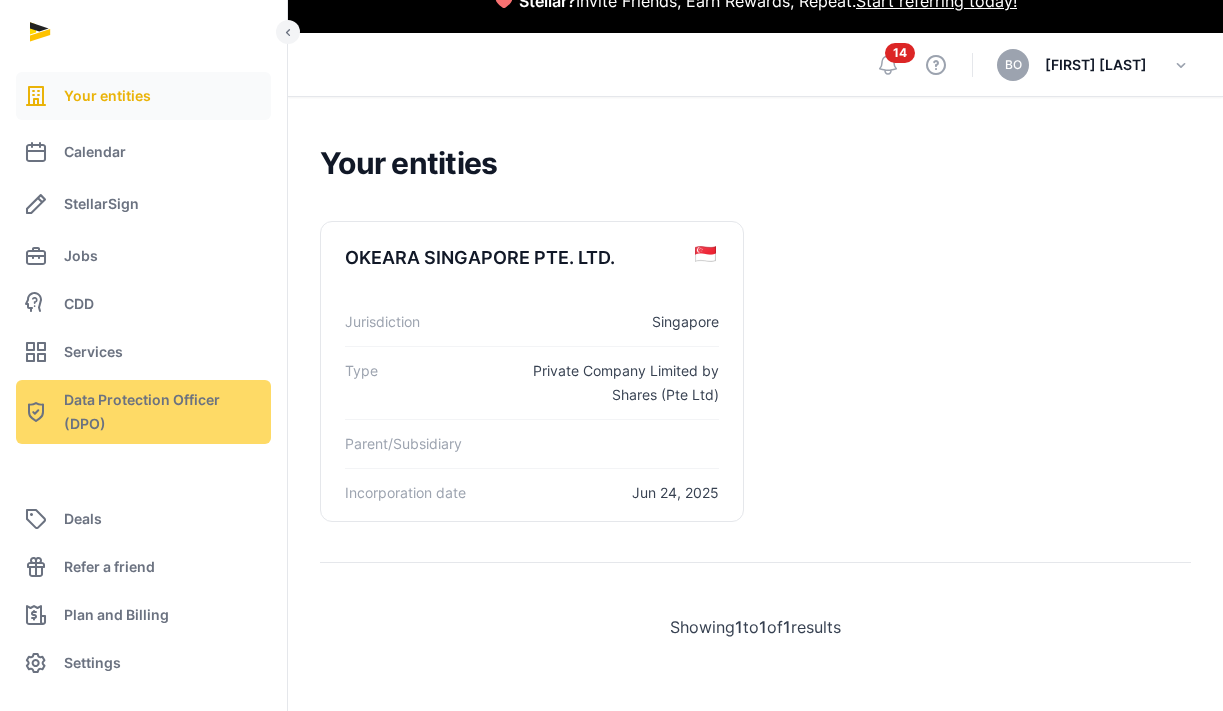 scroll, scrollTop: 0, scrollLeft: 0, axis: both 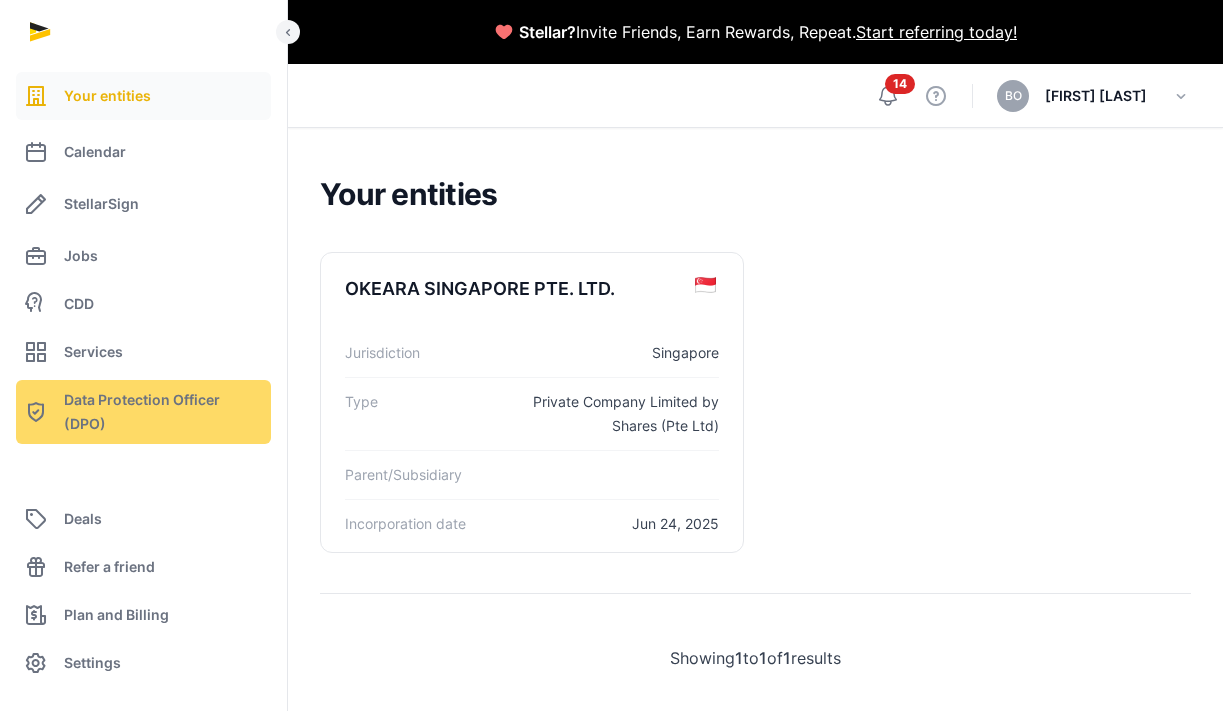 click 